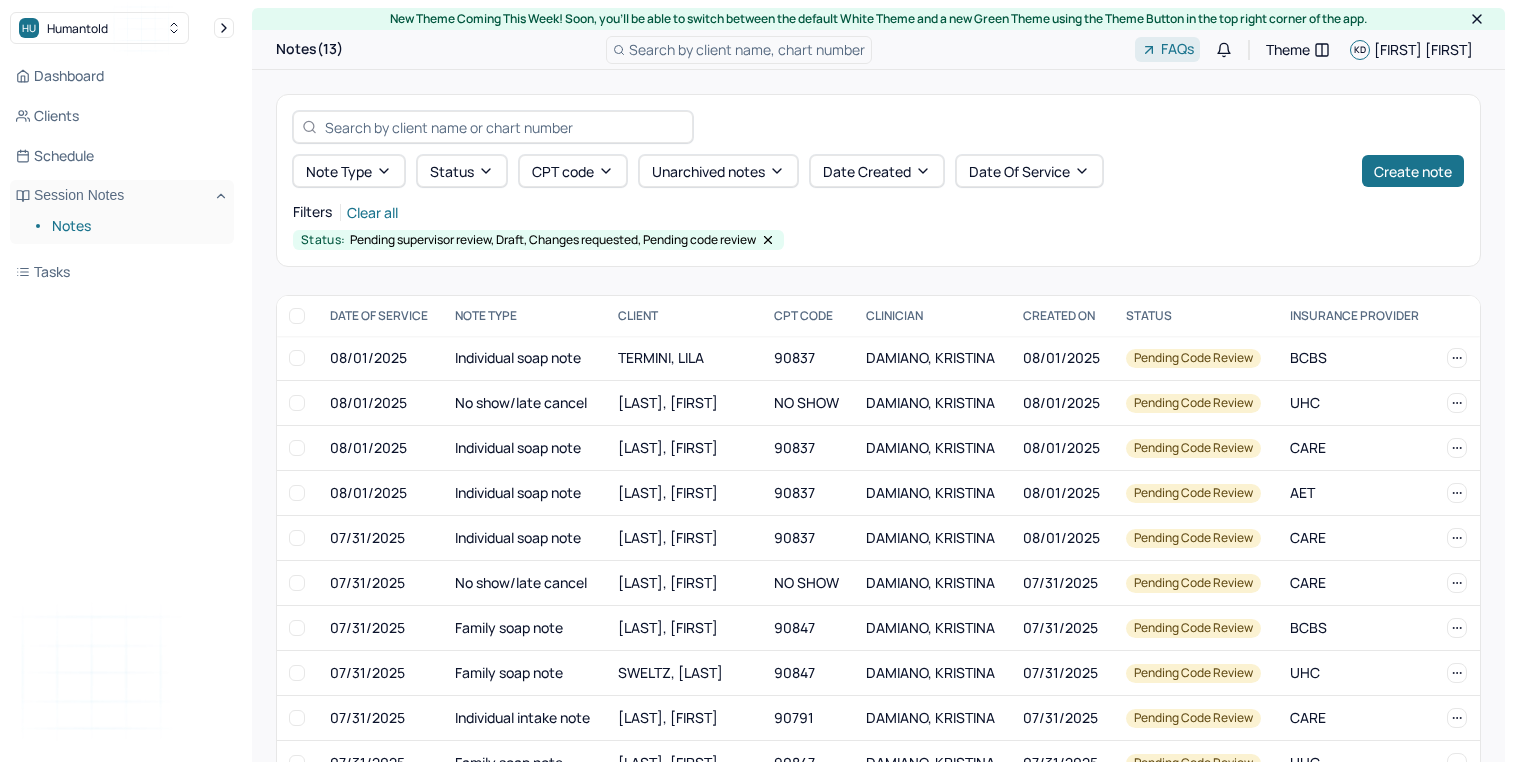 scroll, scrollTop: 0, scrollLeft: 0, axis: both 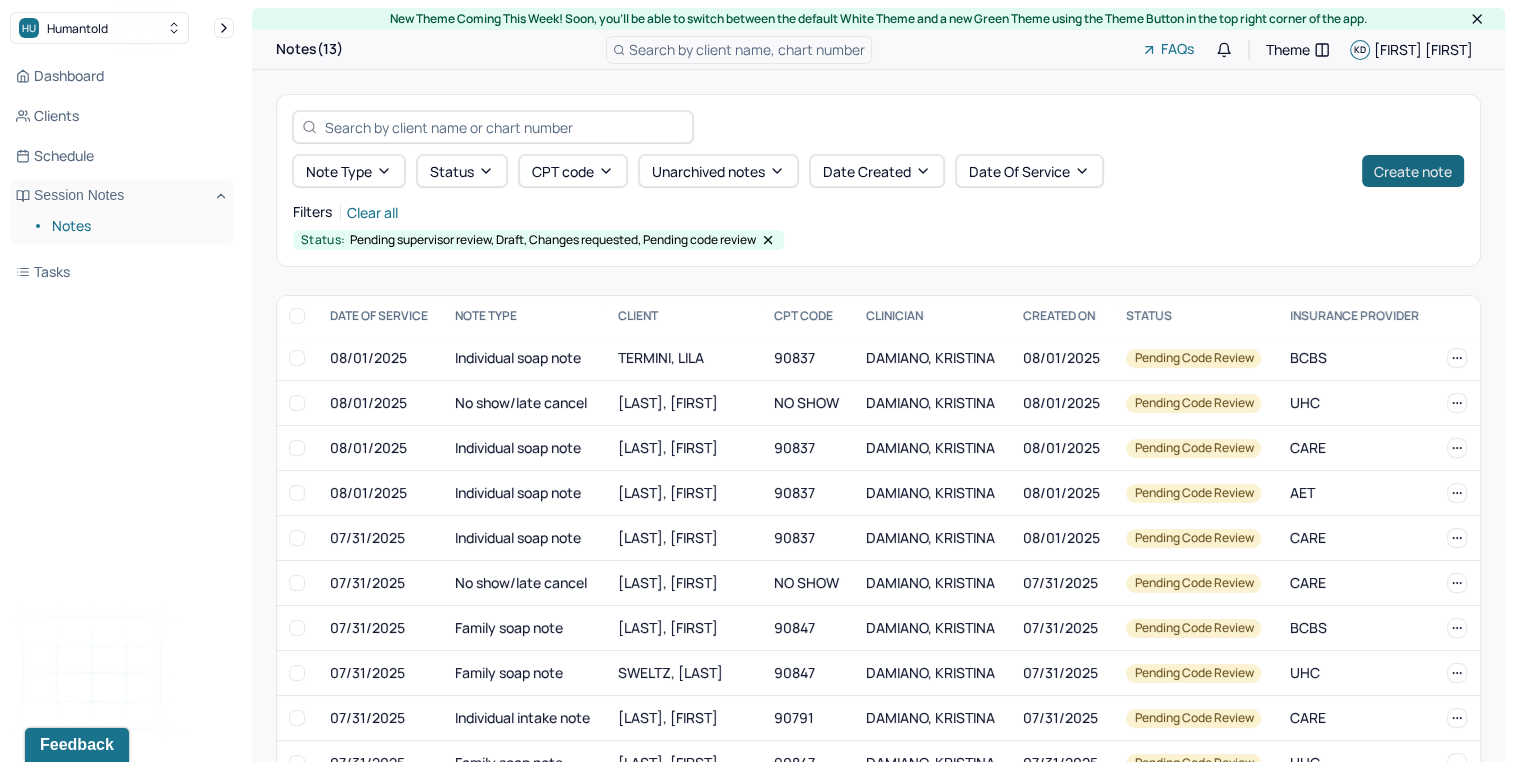 click on "Create note" at bounding box center (1413, 171) 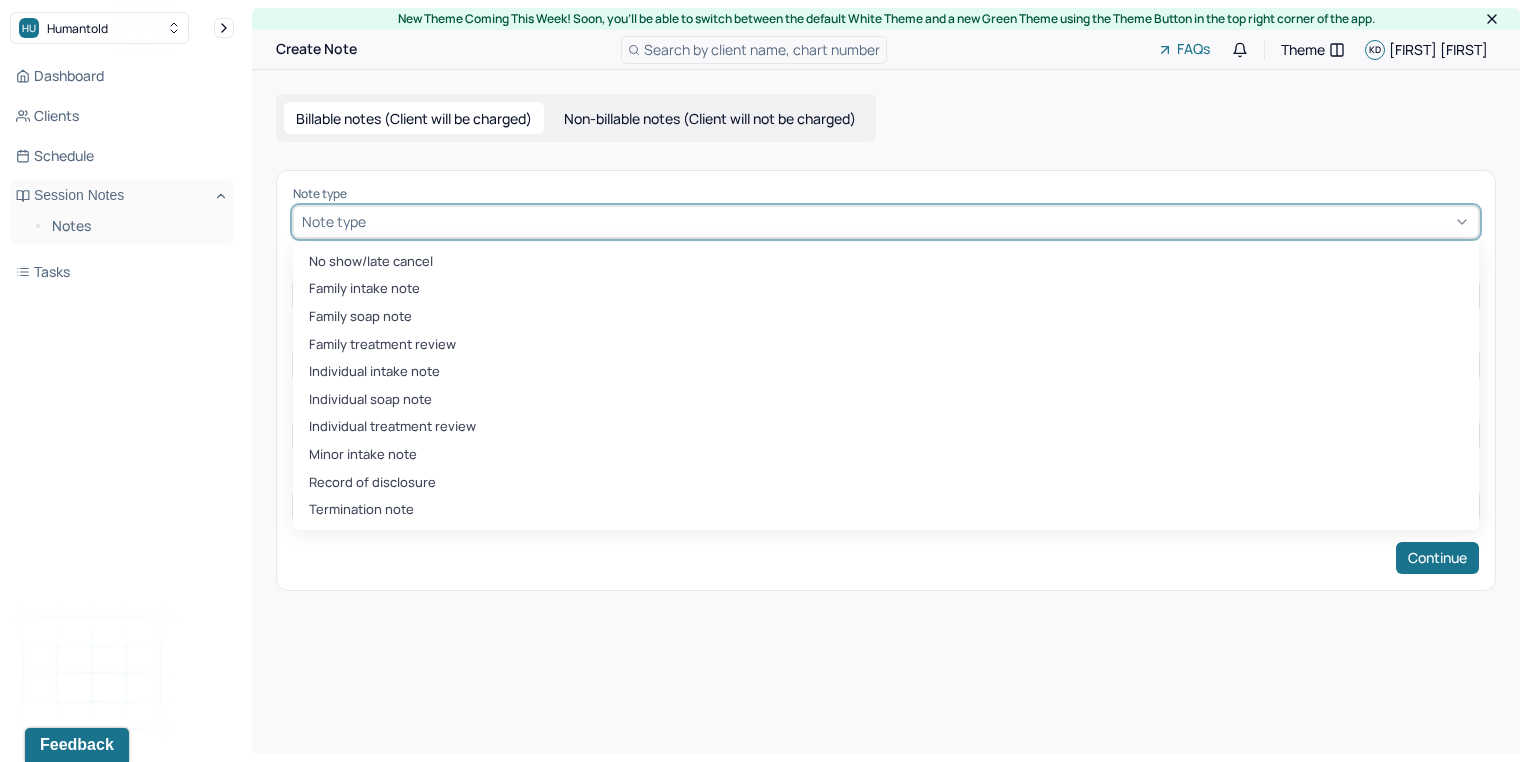 click at bounding box center [920, 221] 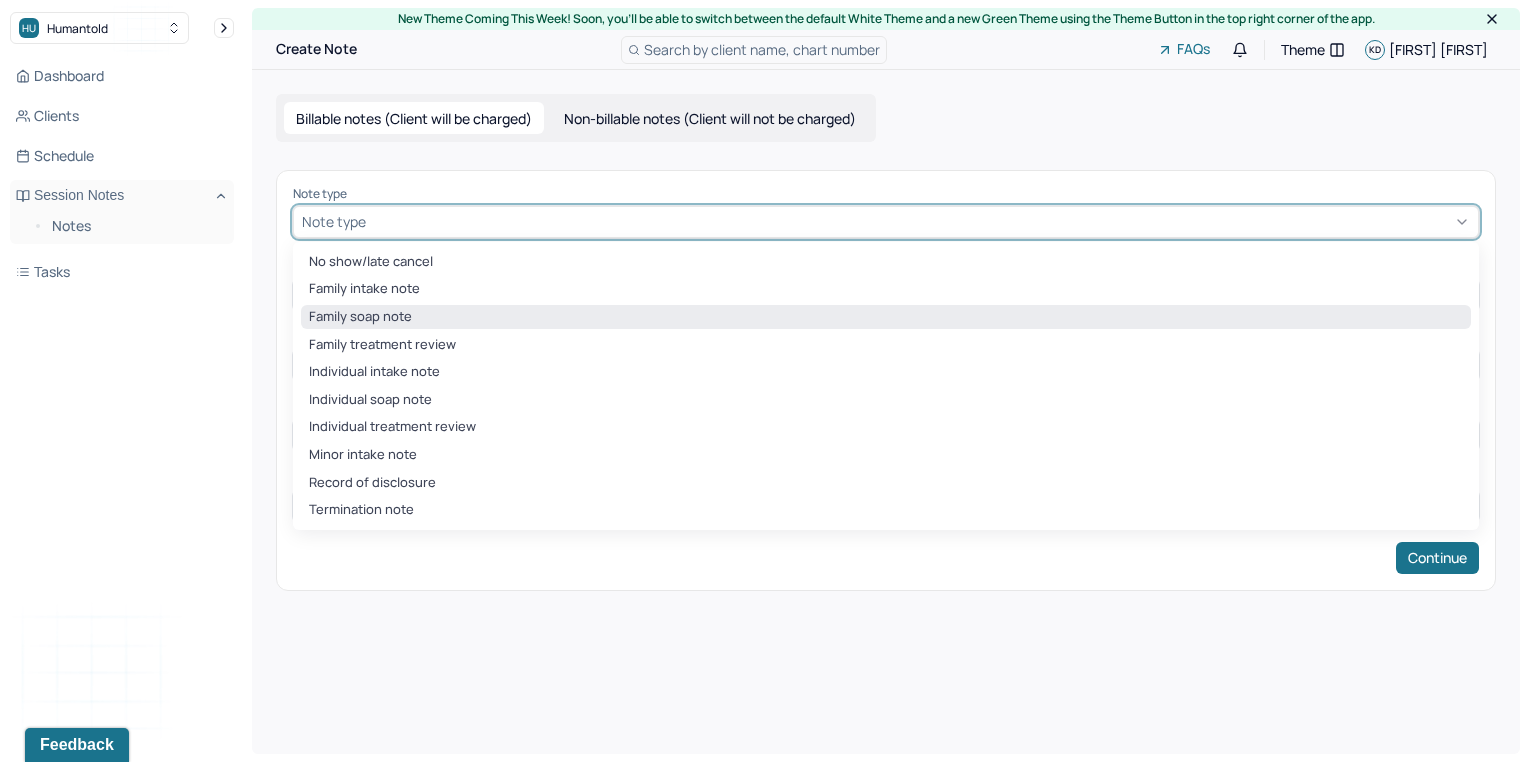 click on "Family soap note" at bounding box center [886, 317] 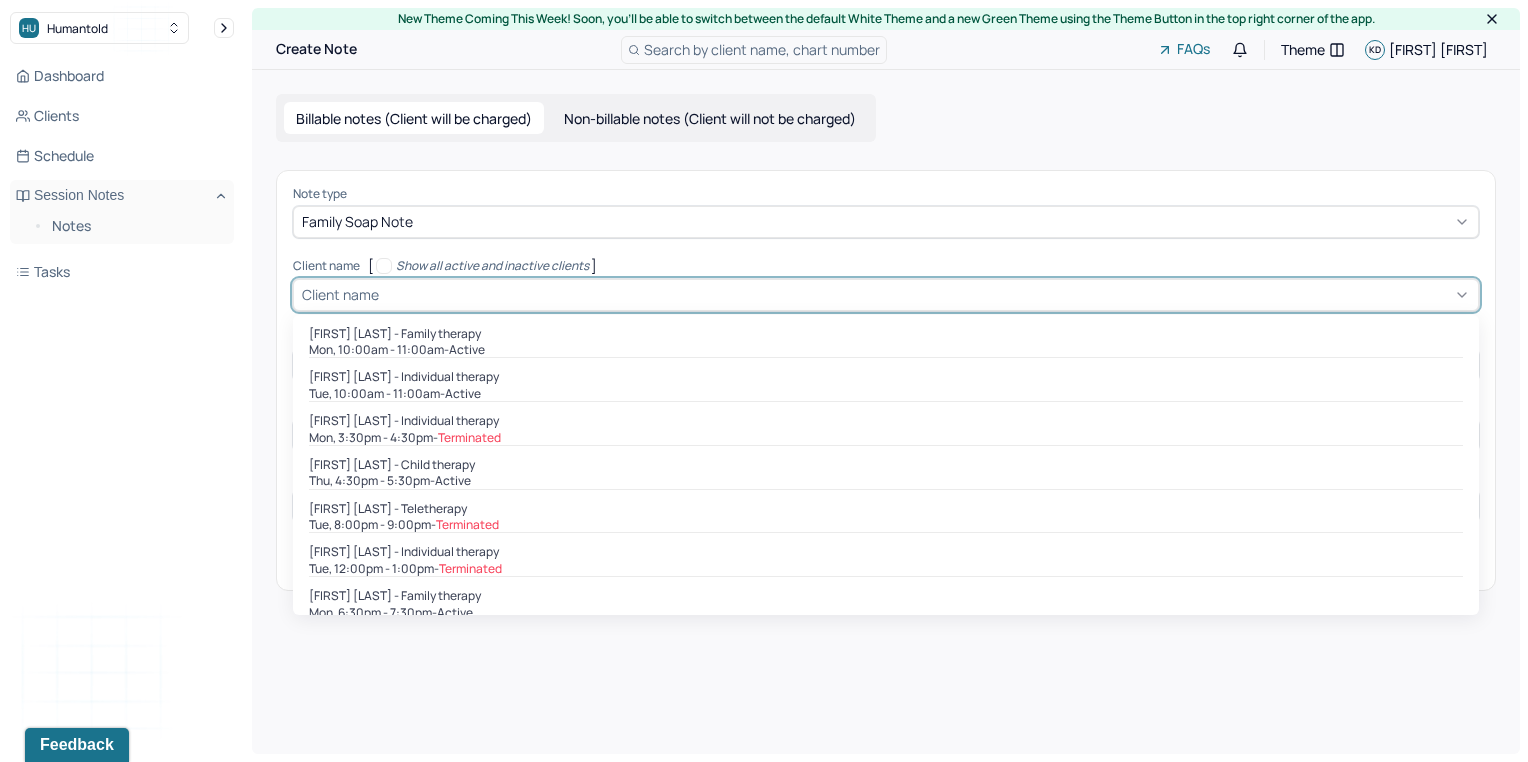 click at bounding box center [926, 294] 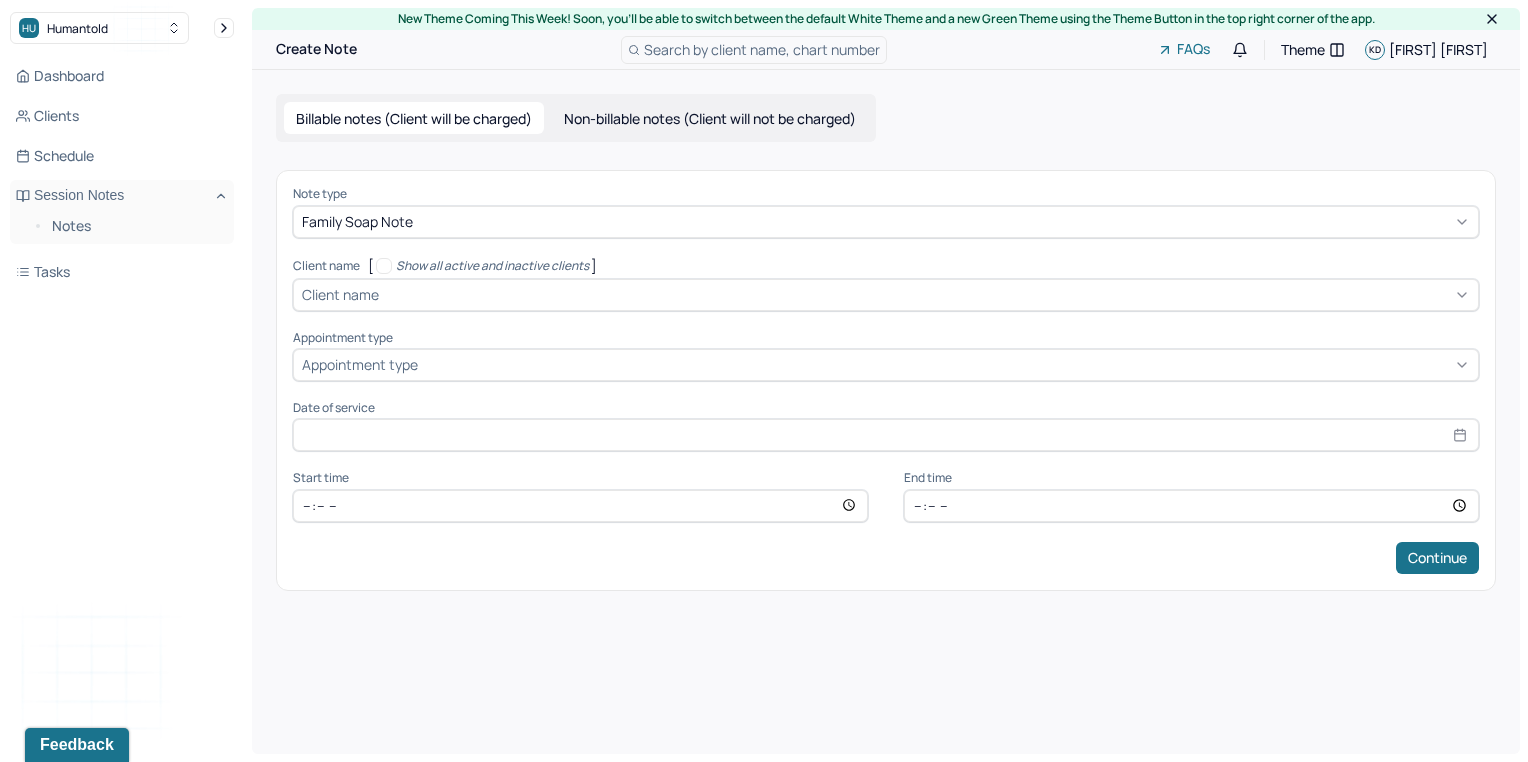 click at bounding box center (926, 294) 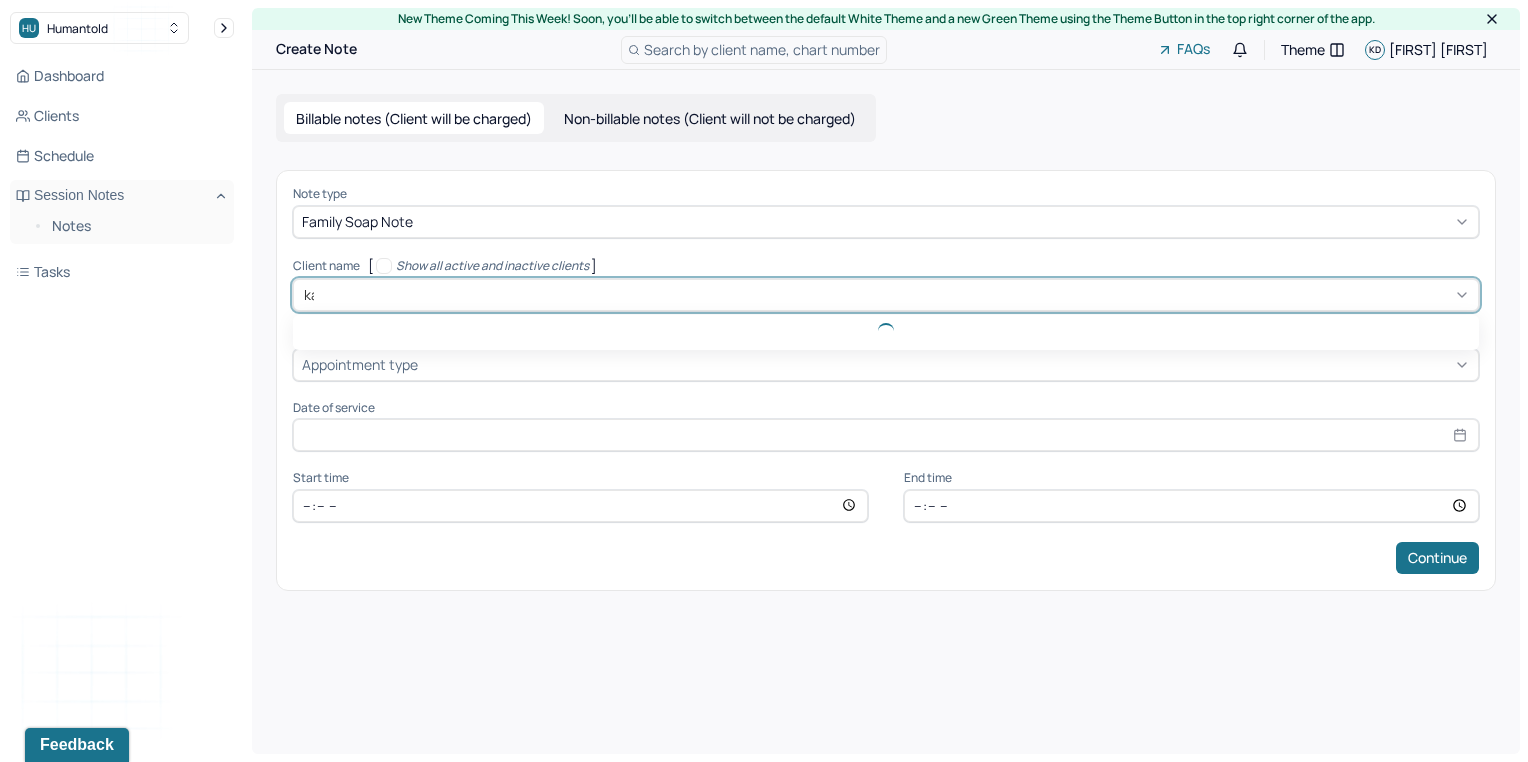 type on "kay" 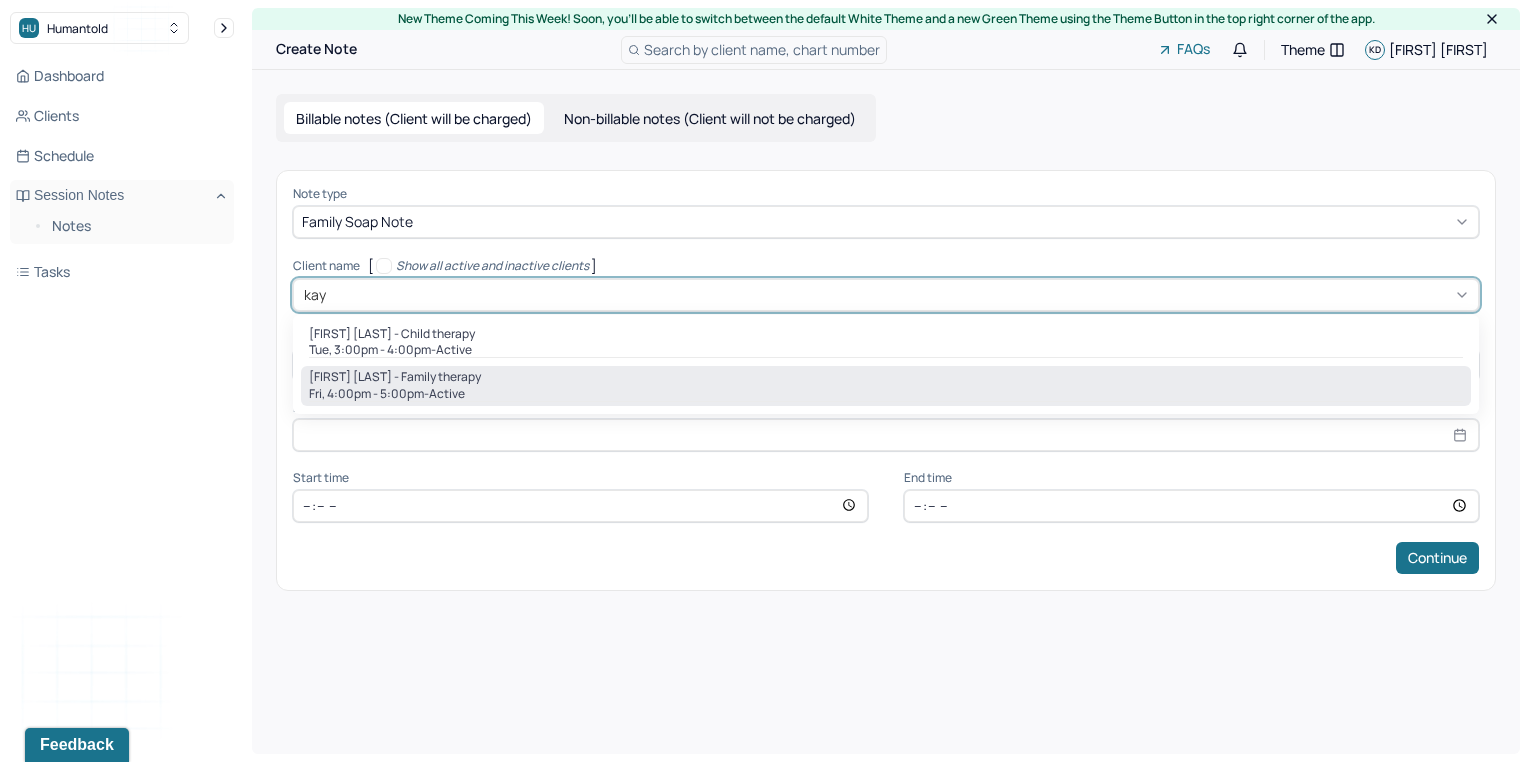 click on "[FIRST] [LAST] - Family therapy" at bounding box center (395, 377) 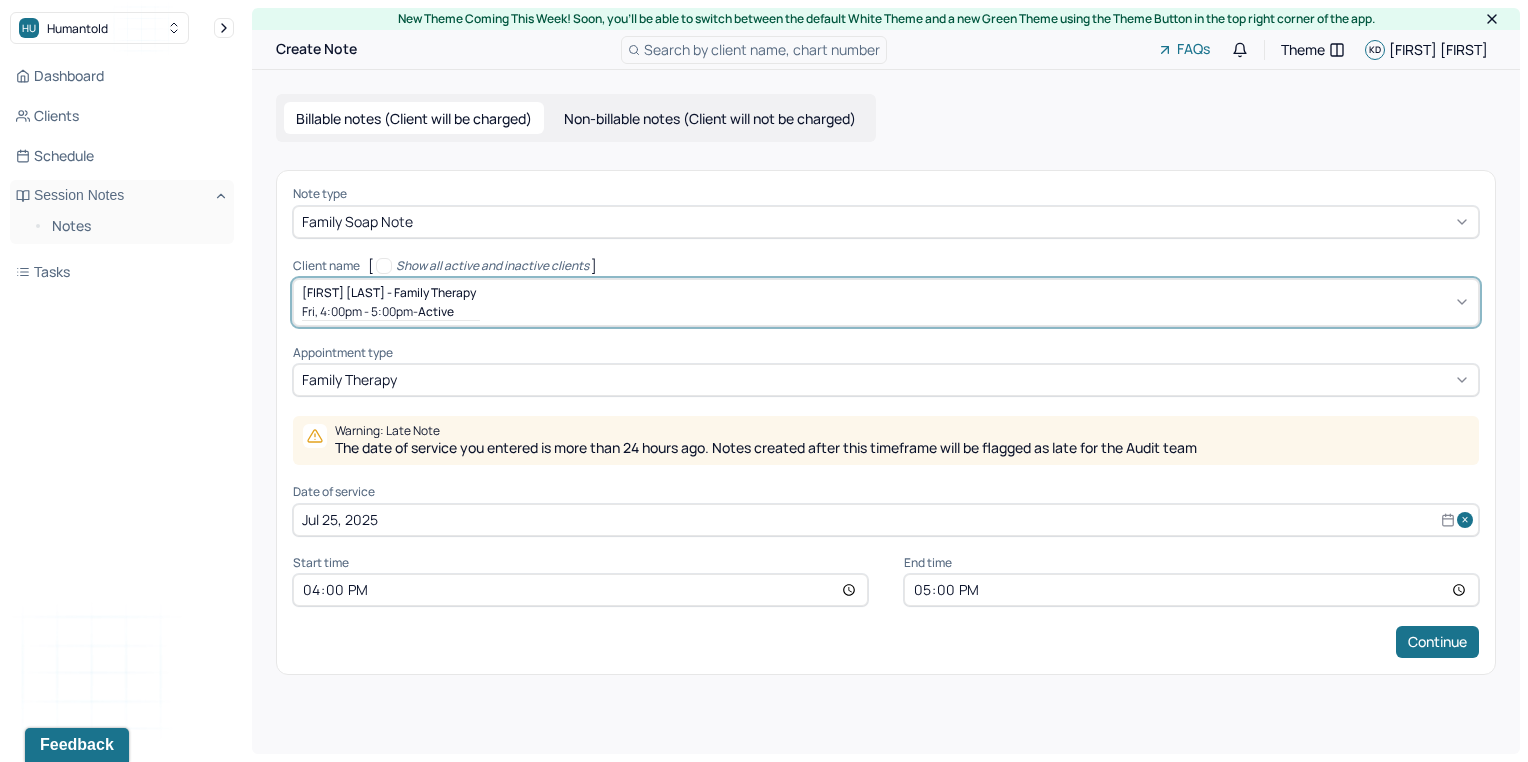 select on "6" 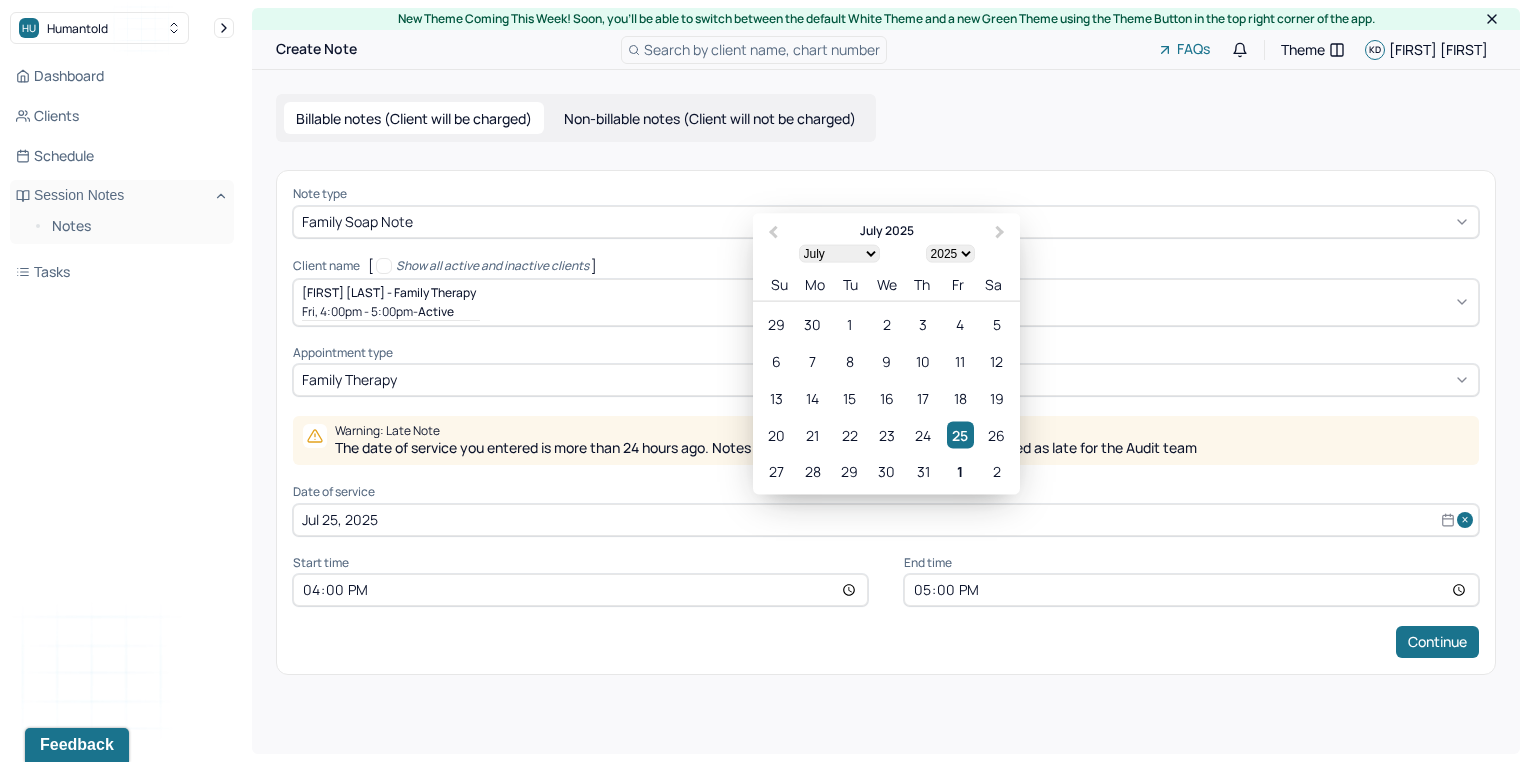 click on "Jul 25, 2025" at bounding box center (886, 520) 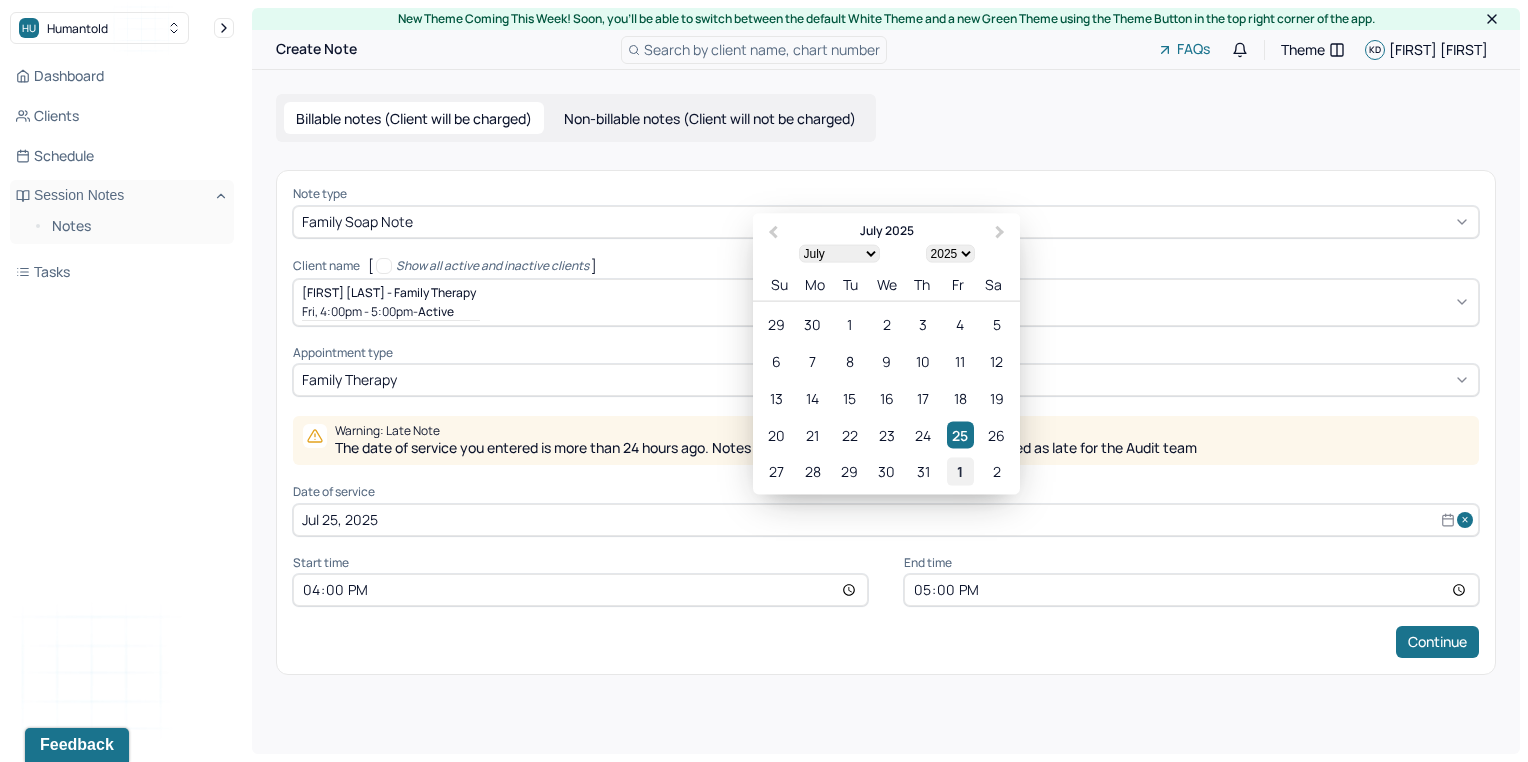 click on "1" at bounding box center (960, 471) 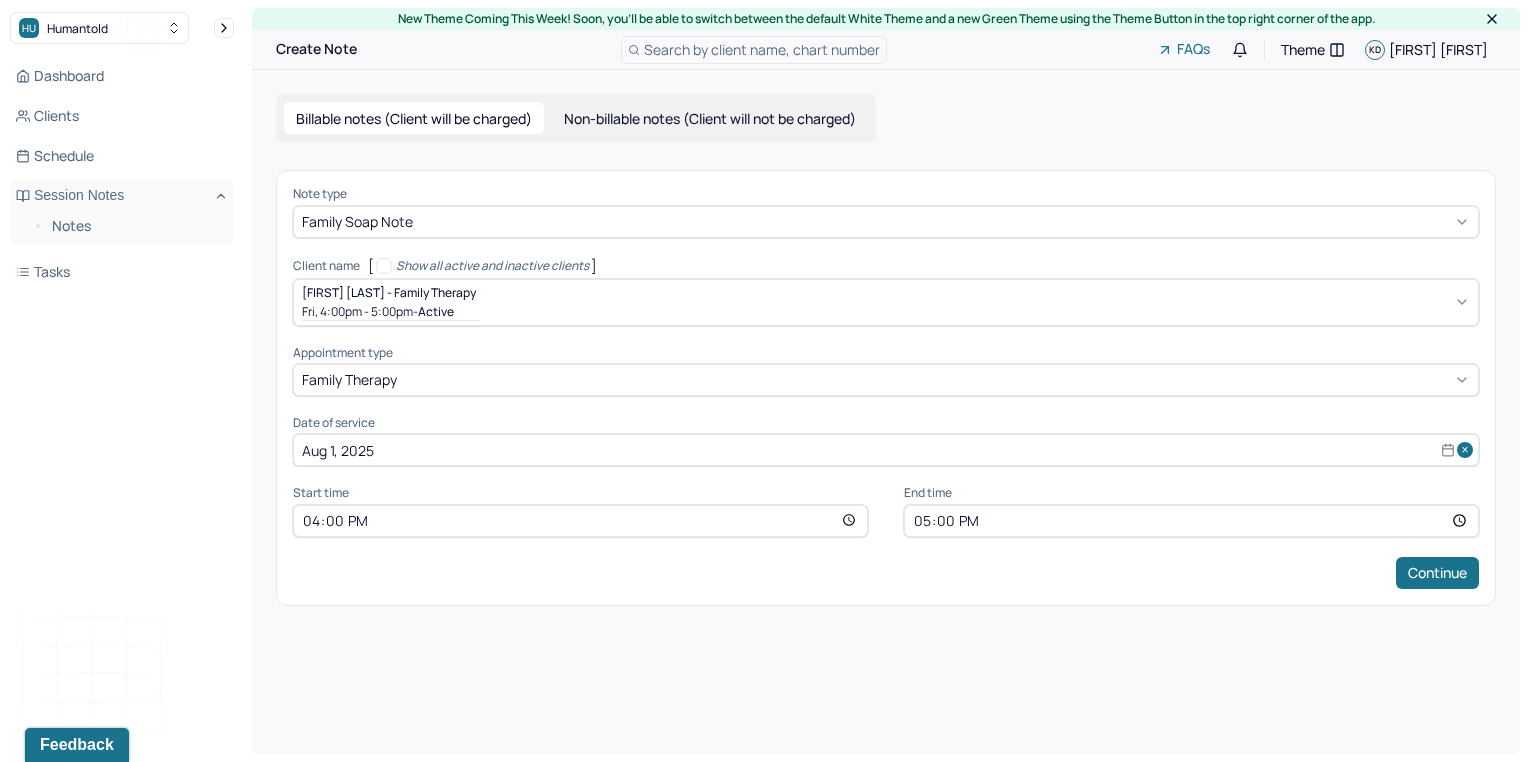 click on "16:00" at bounding box center (580, 521) 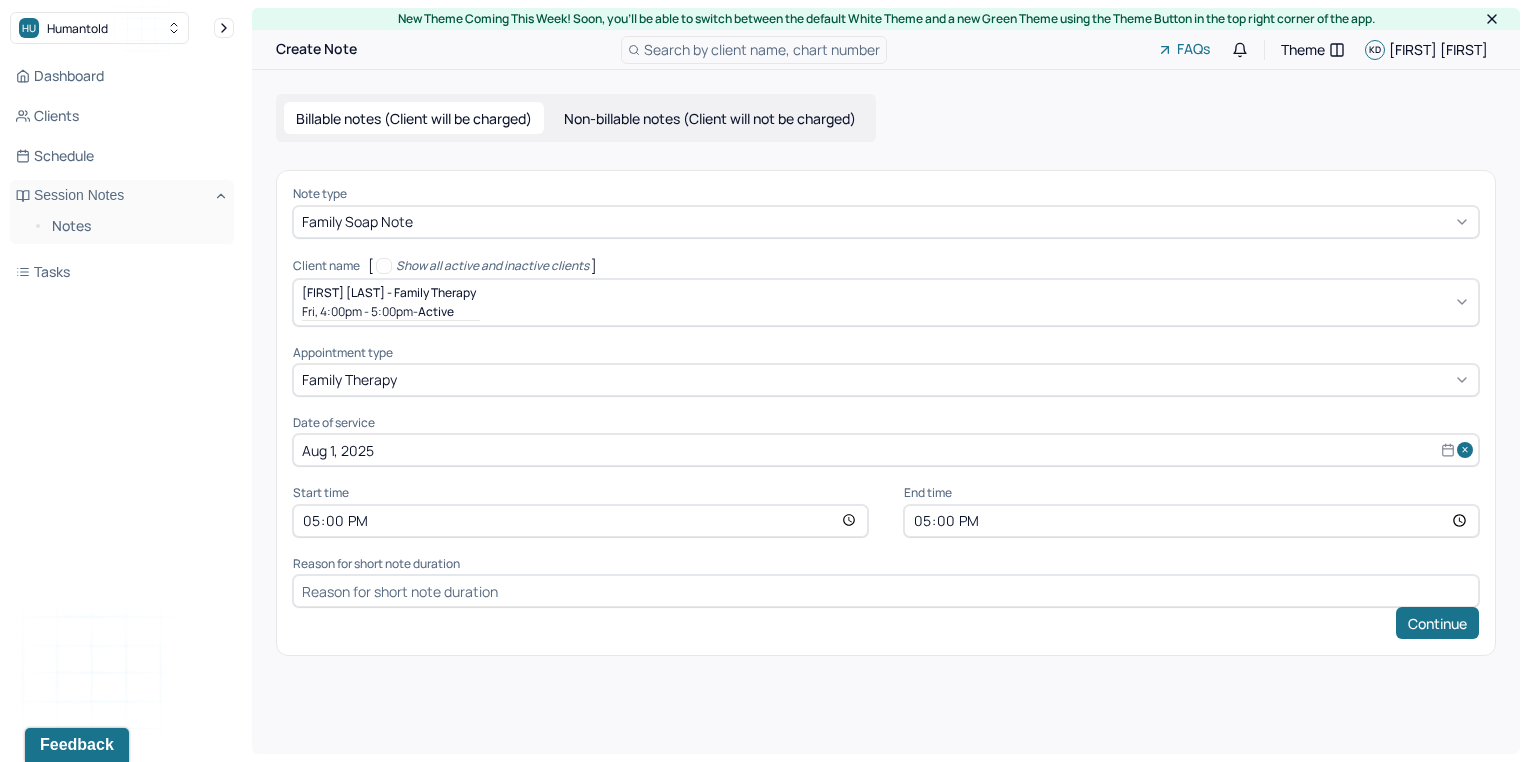 click on "17:00" at bounding box center [1191, 521] 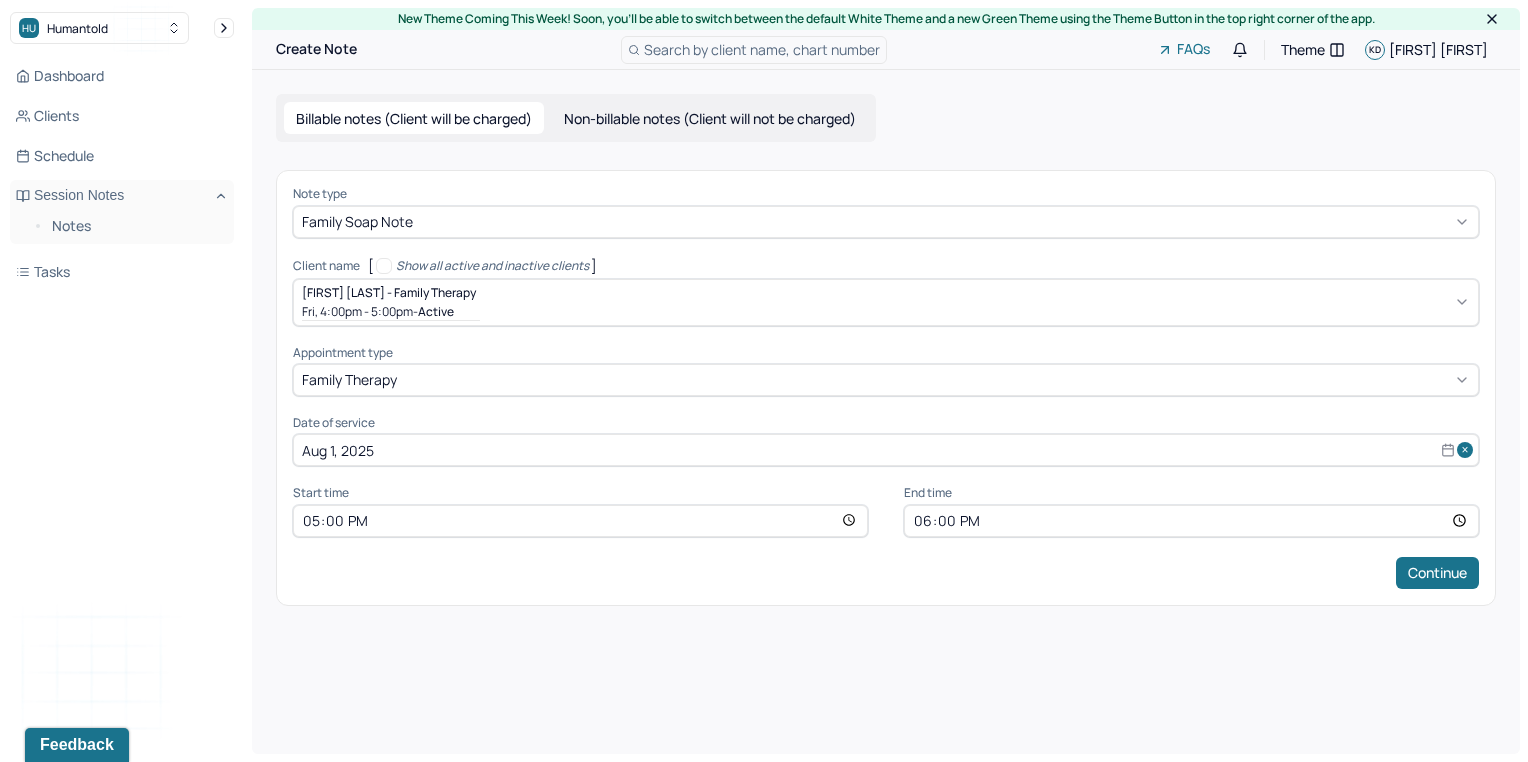 click on "Continue" at bounding box center [886, 573] 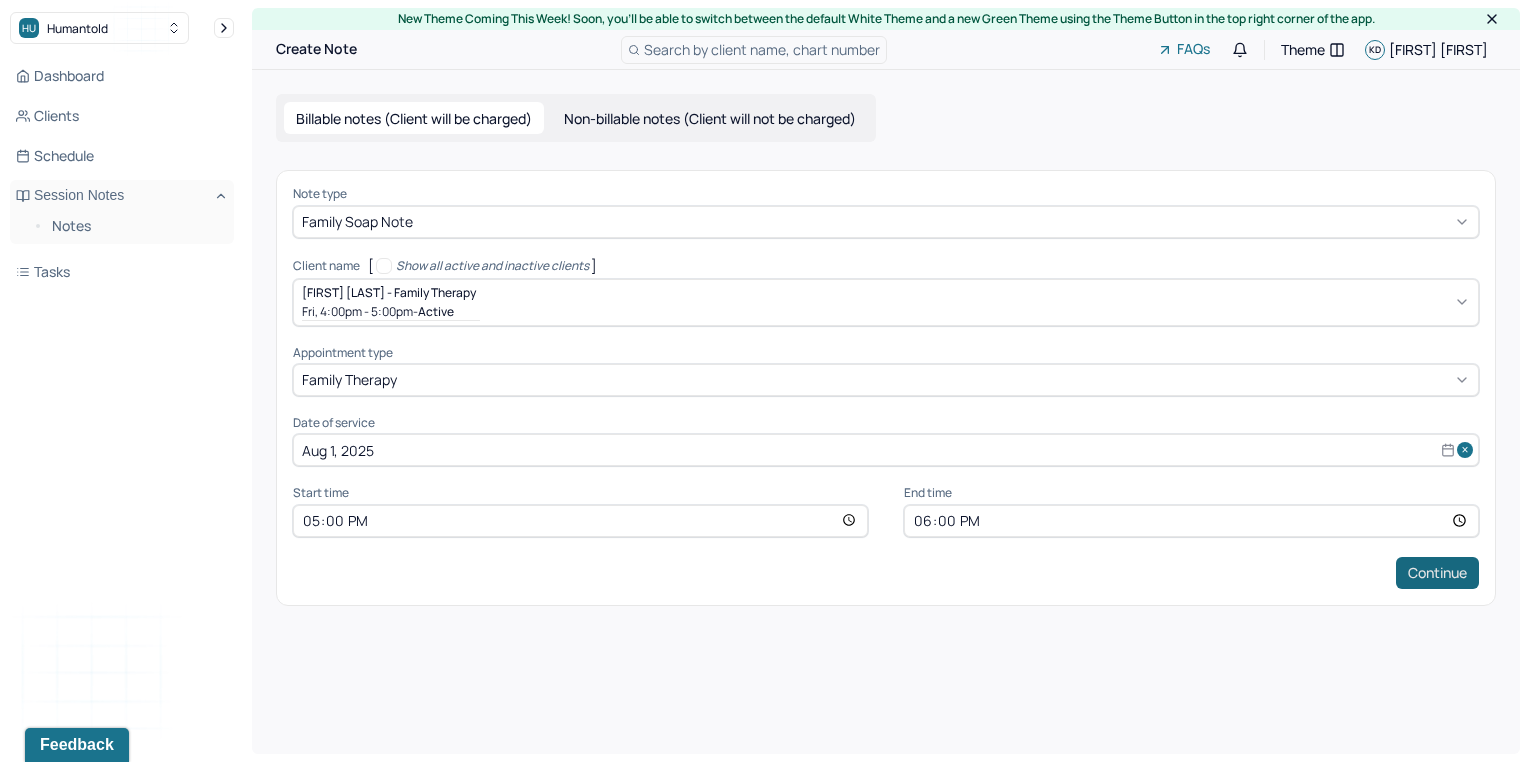 click on "Continue" at bounding box center (1437, 573) 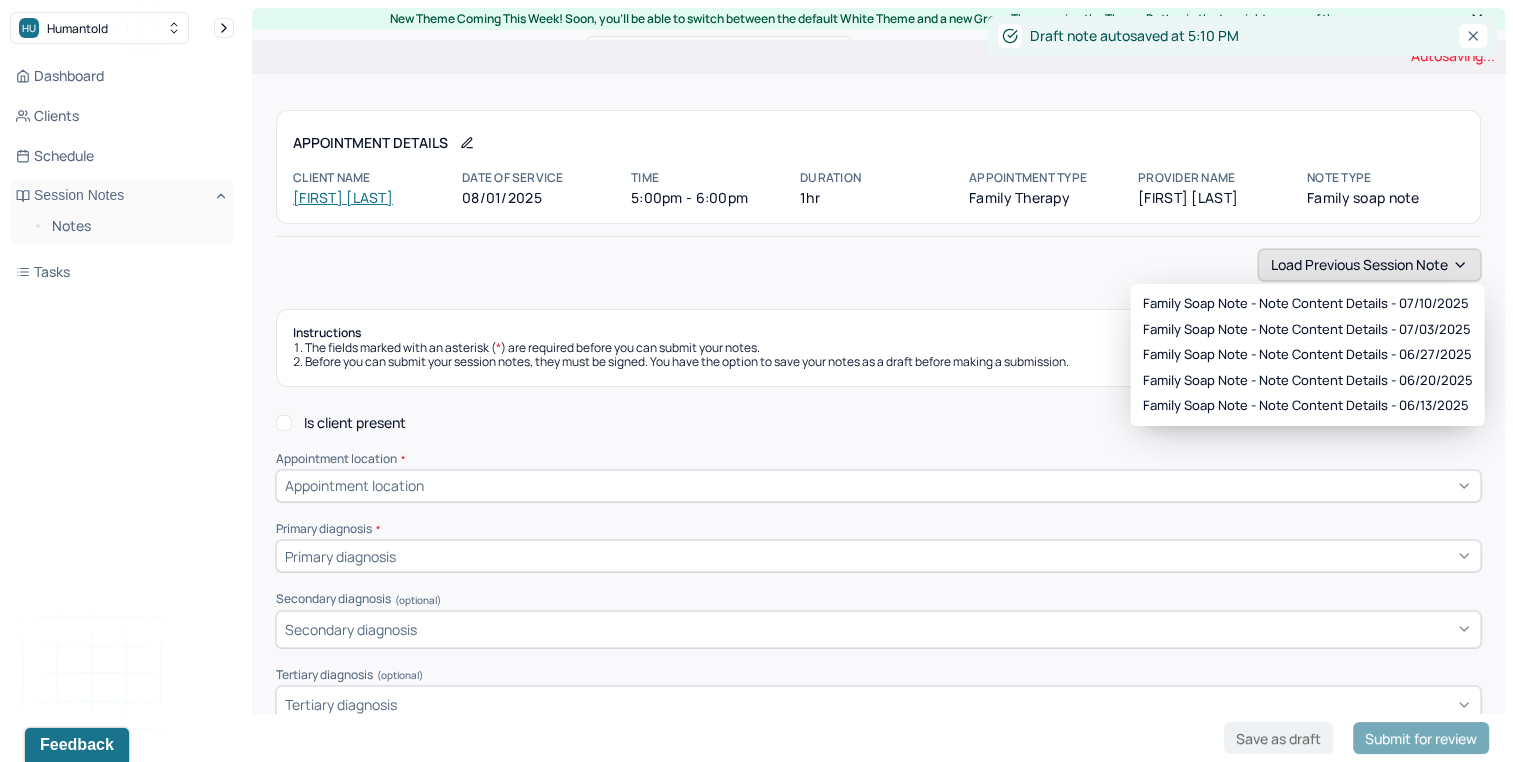 click on "Load previous session note" at bounding box center (1369, 265) 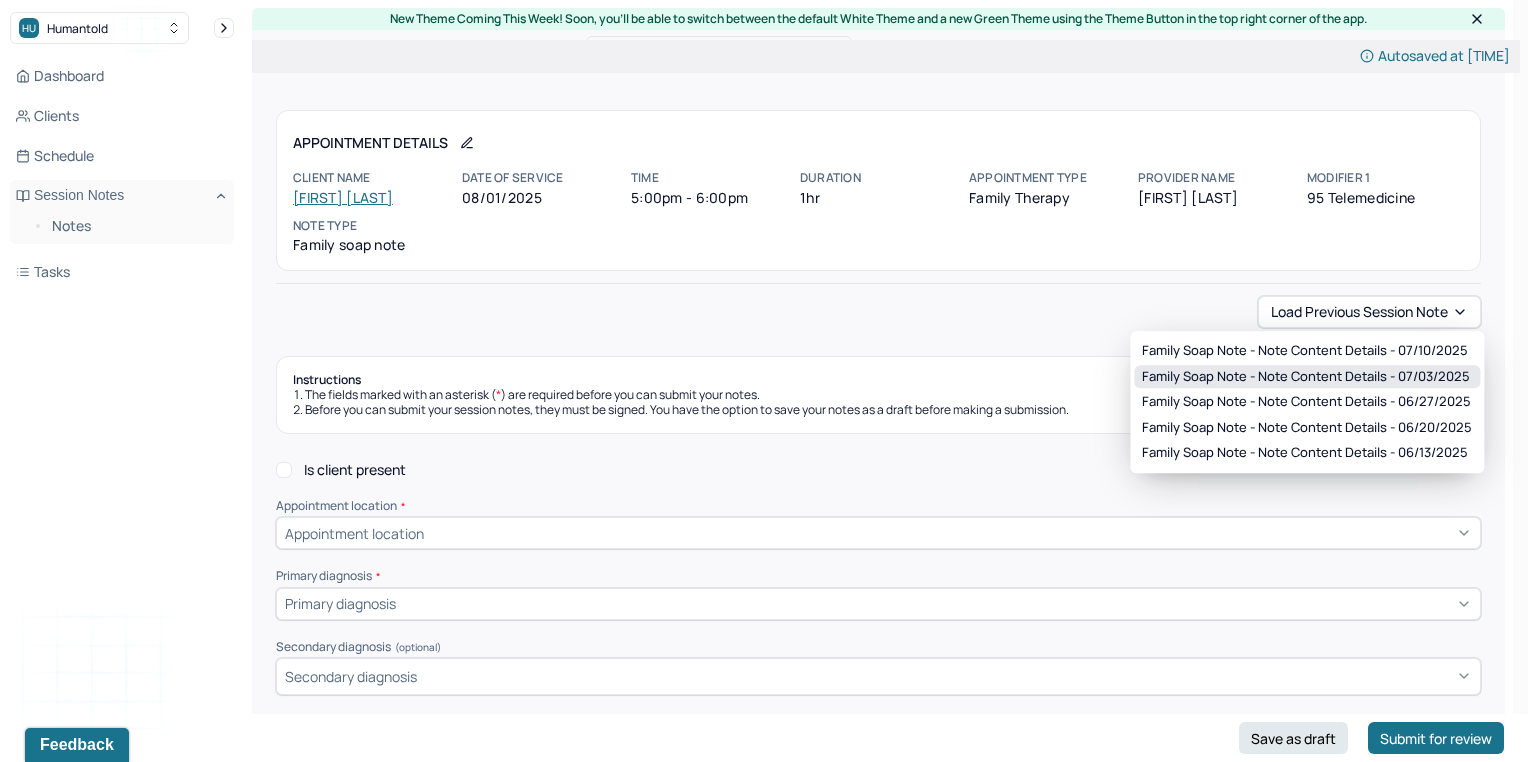 click on "Family soap note   - Note content Details -   [DATE]" at bounding box center (1306, 377) 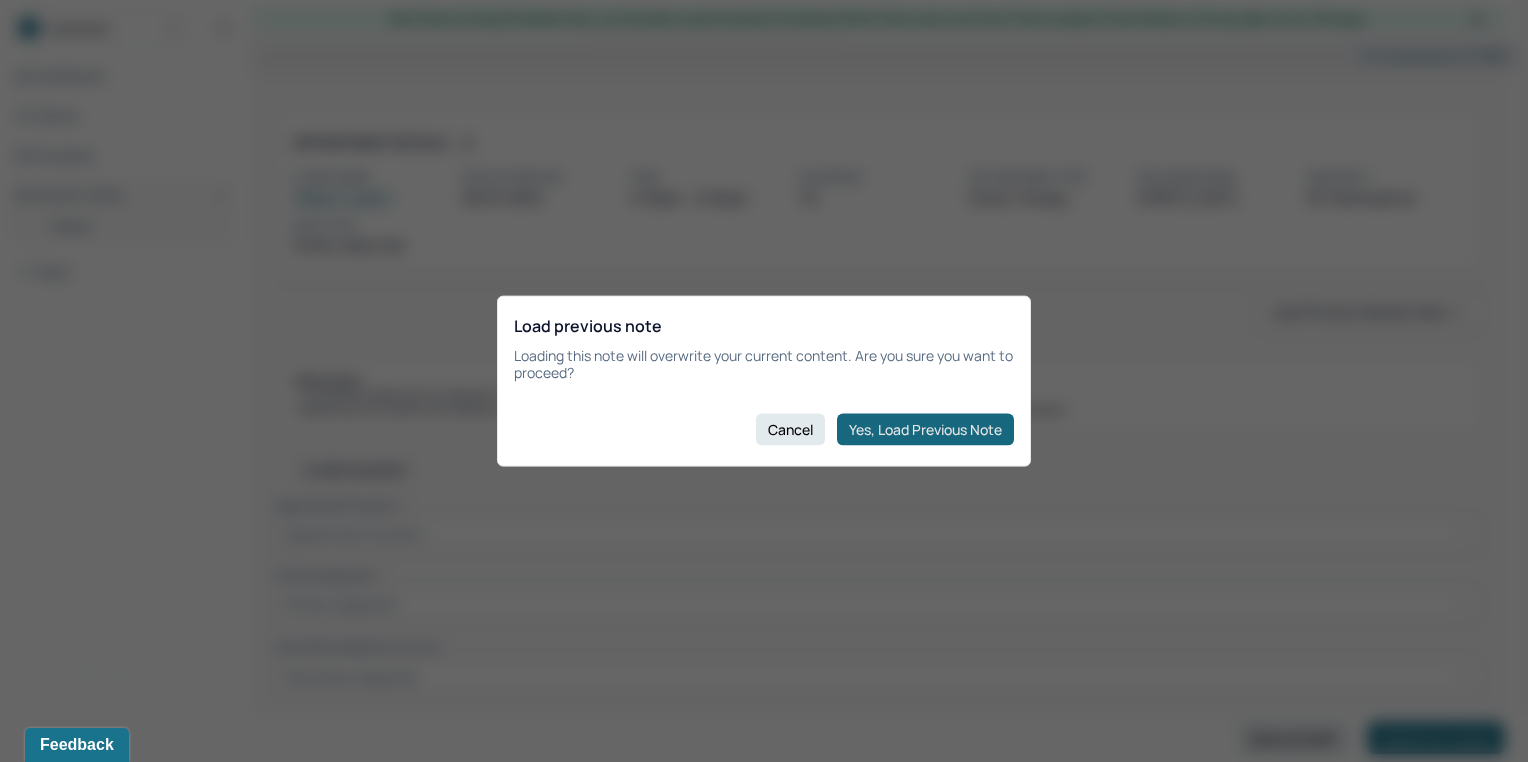 click on "Yes, Load Previous Note" at bounding box center (925, 429) 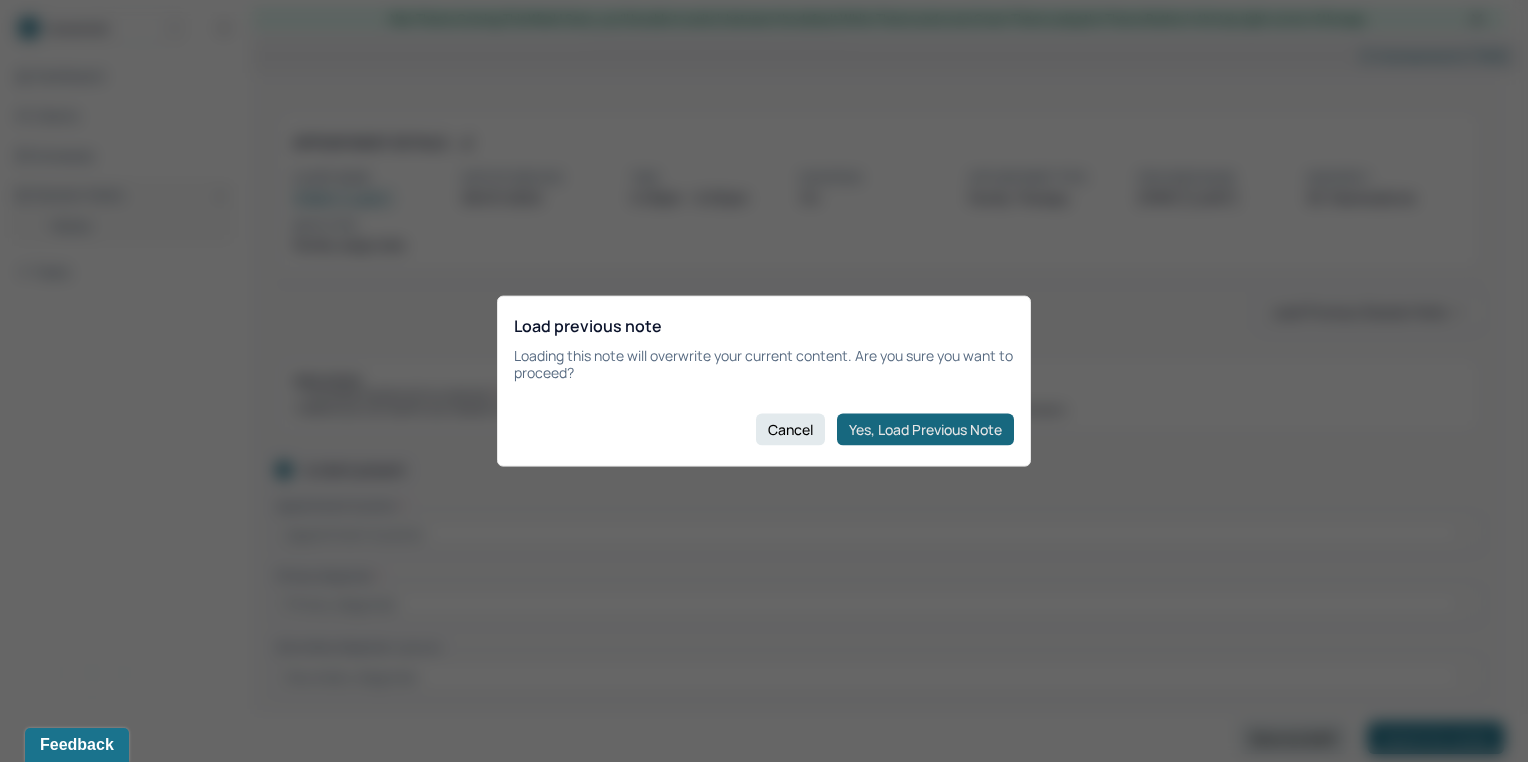 checkbox on "true" 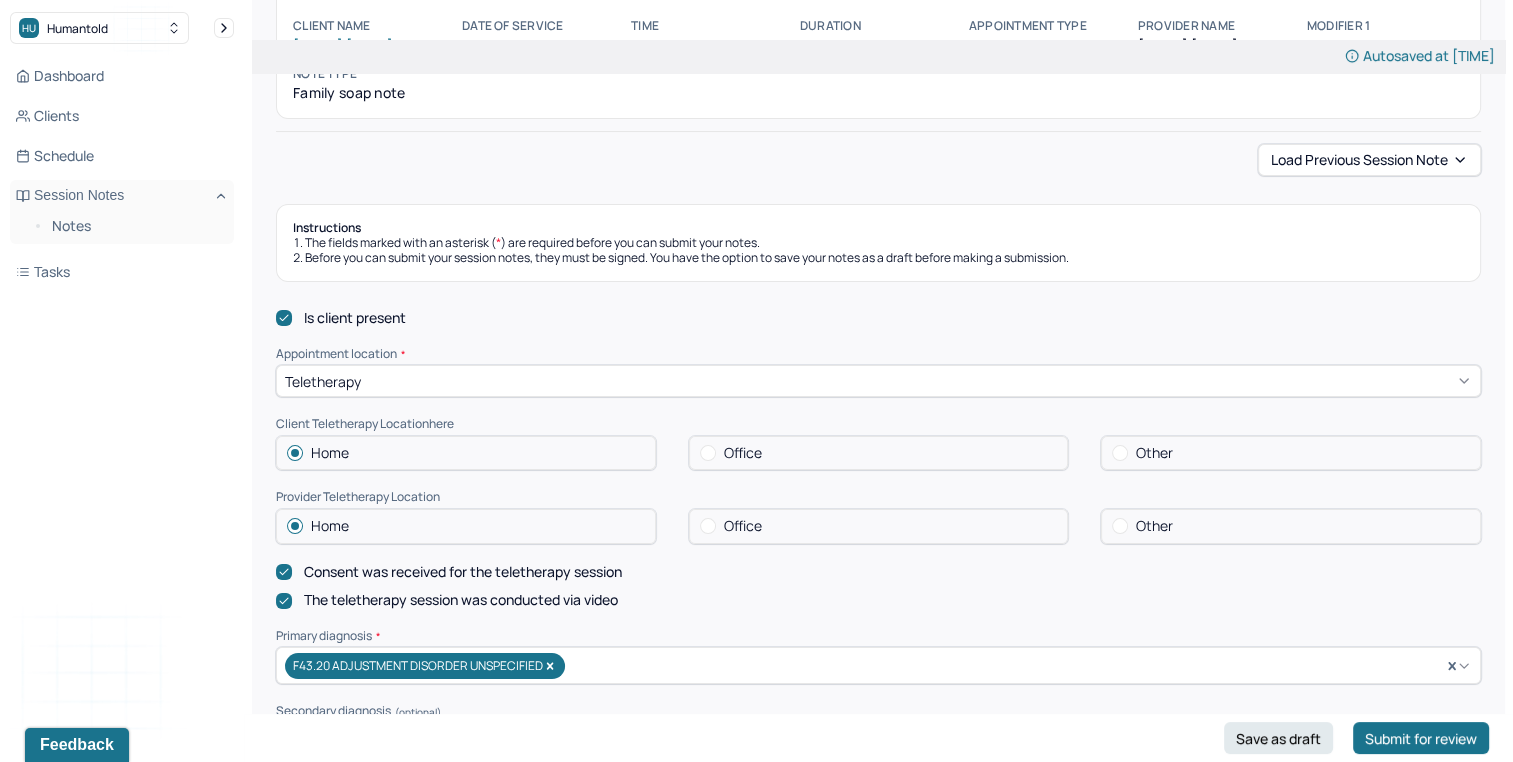 scroll, scrollTop: 148, scrollLeft: 0, axis: vertical 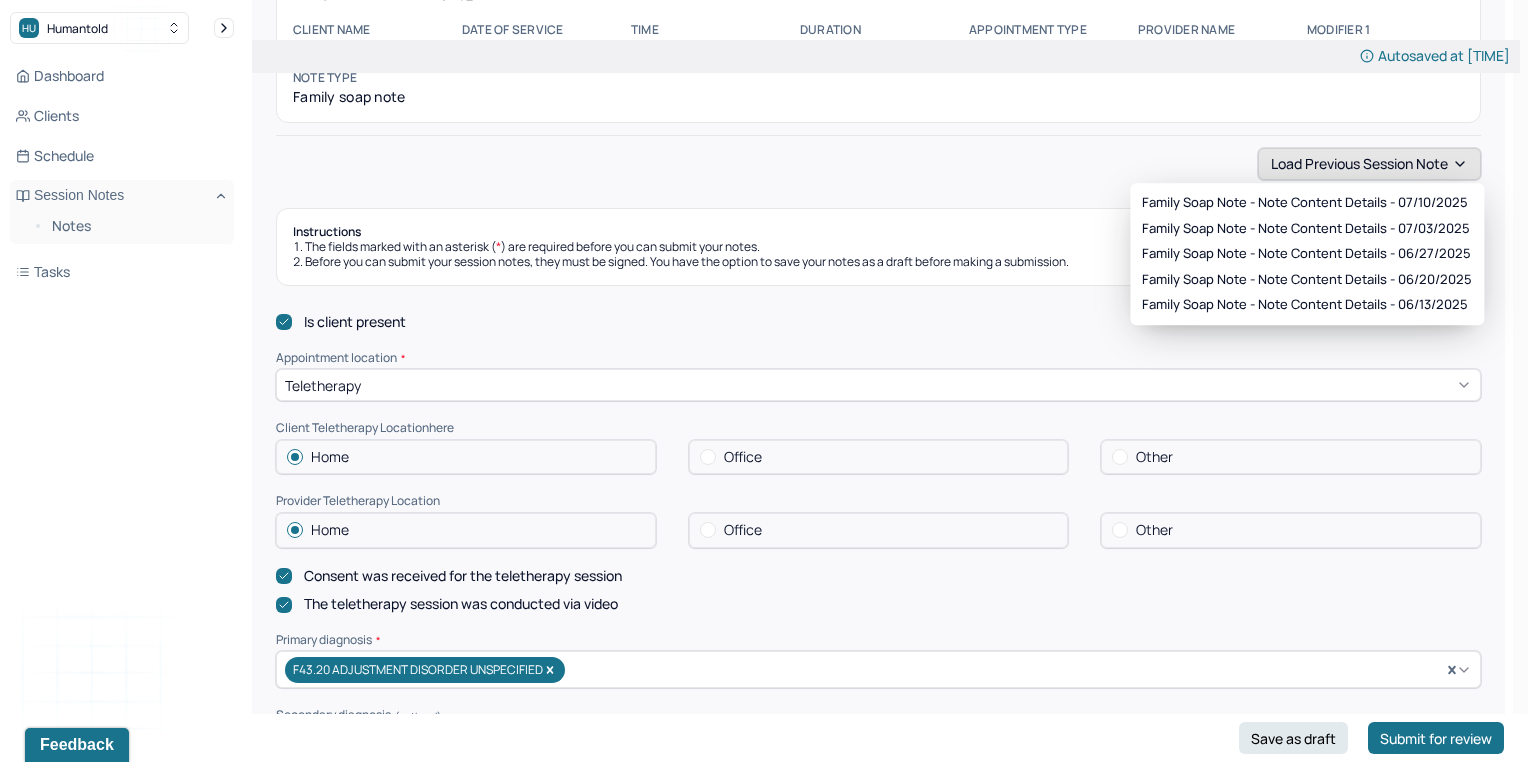 click on "Load previous session note" at bounding box center [1369, 164] 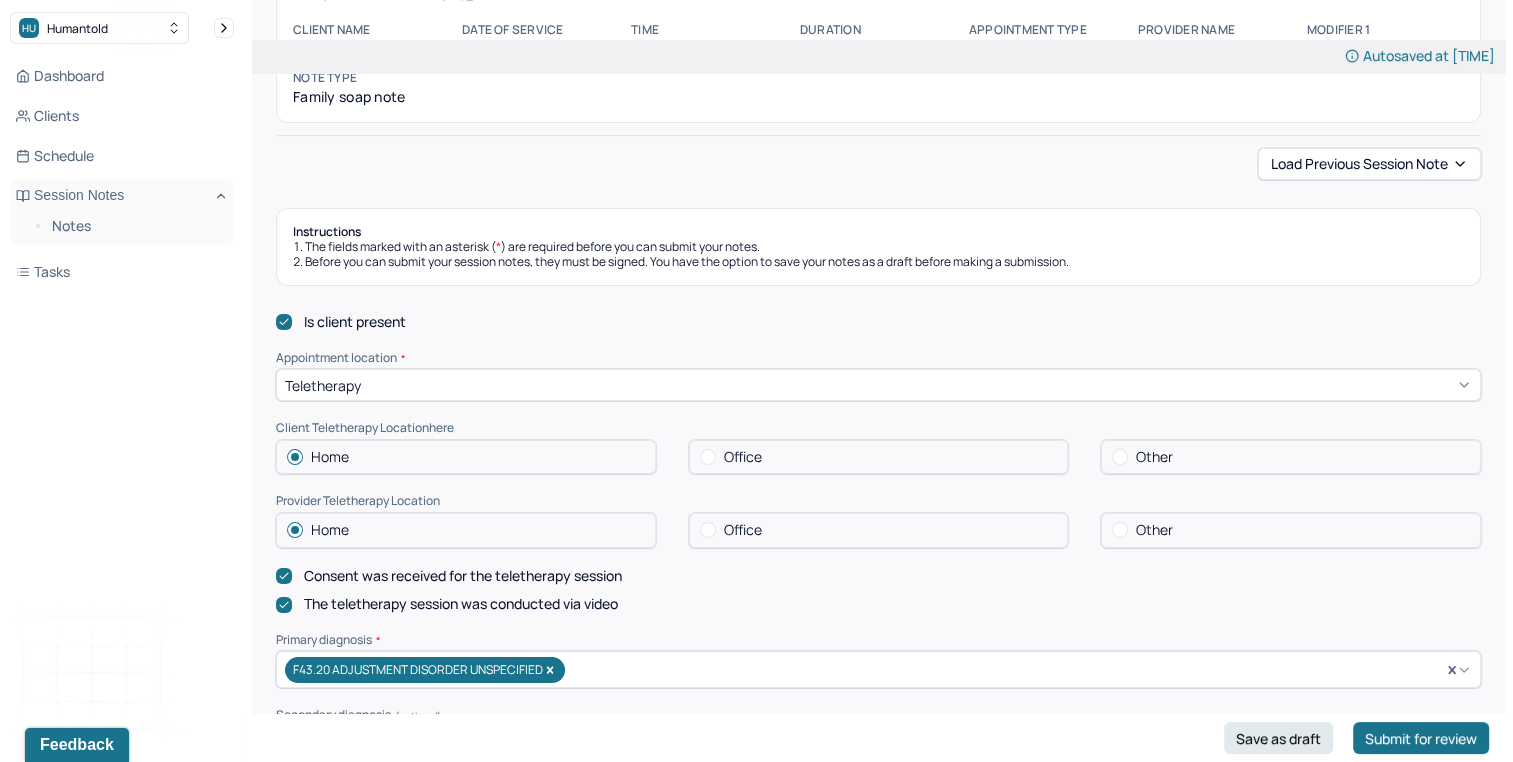 click on "Is client present Appointment location * Teletherapy Client Teletherapy Location here Home Office Other Provider Teletherapy Location Home Office Other Consent was received for the teletherapy session The teletherapy session was conducted via video Primary diagnosis * F43.20 ADJUSTMENT DISORDER UNSPECIFIED Secondary diagnosis (optional) Secondary diagnosis Tertiary diagnosis (optional) Tertiary diagnosis Emotional / Behavioural symptoms demonstrated * The client and her partner struggle with navigating boundaries  Causing * Maladaptive Functioning Intention for Session * Reverse or change maladaptive patterns of behavior" at bounding box center (878, 706) 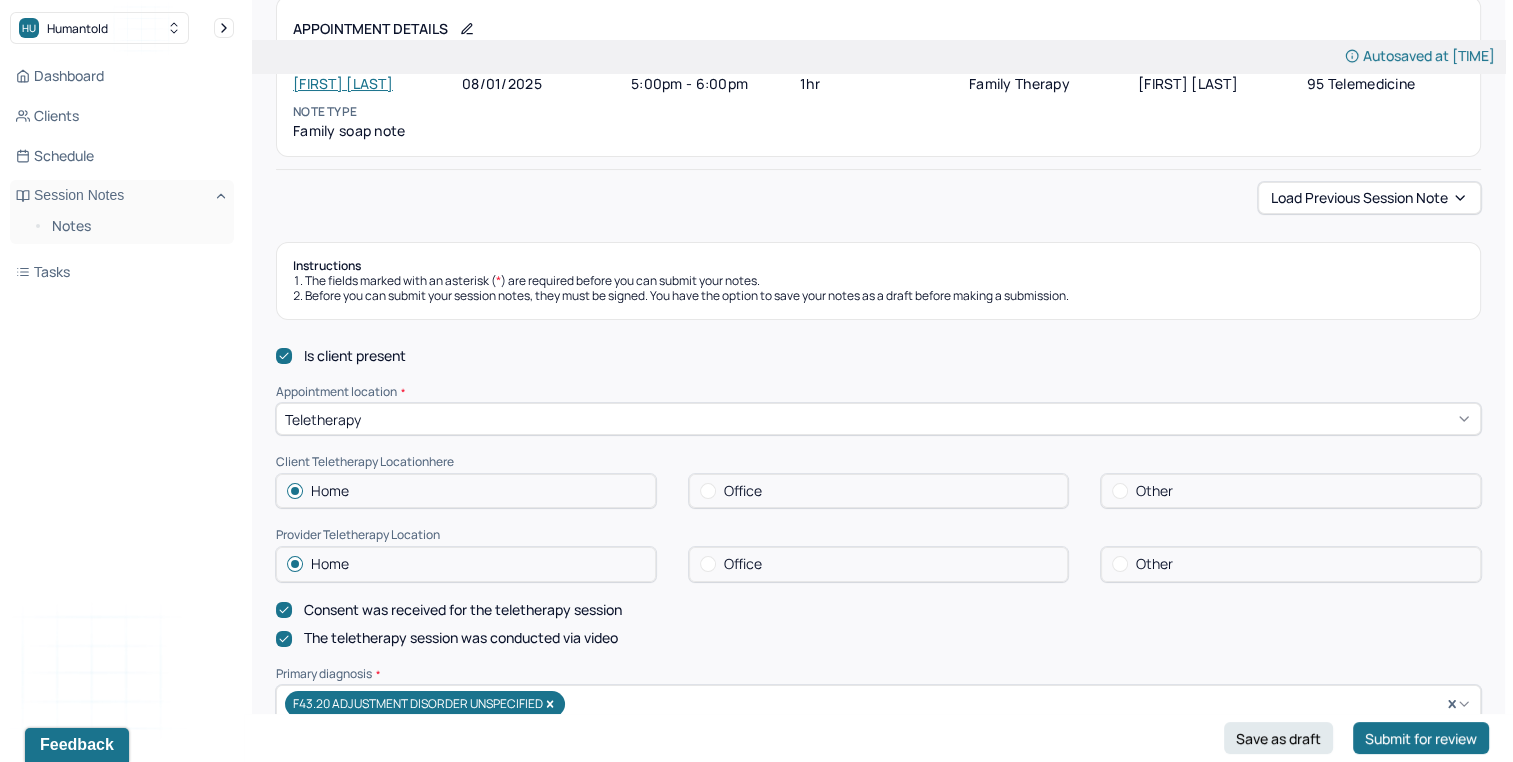scroll, scrollTop: 98, scrollLeft: 0, axis: vertical 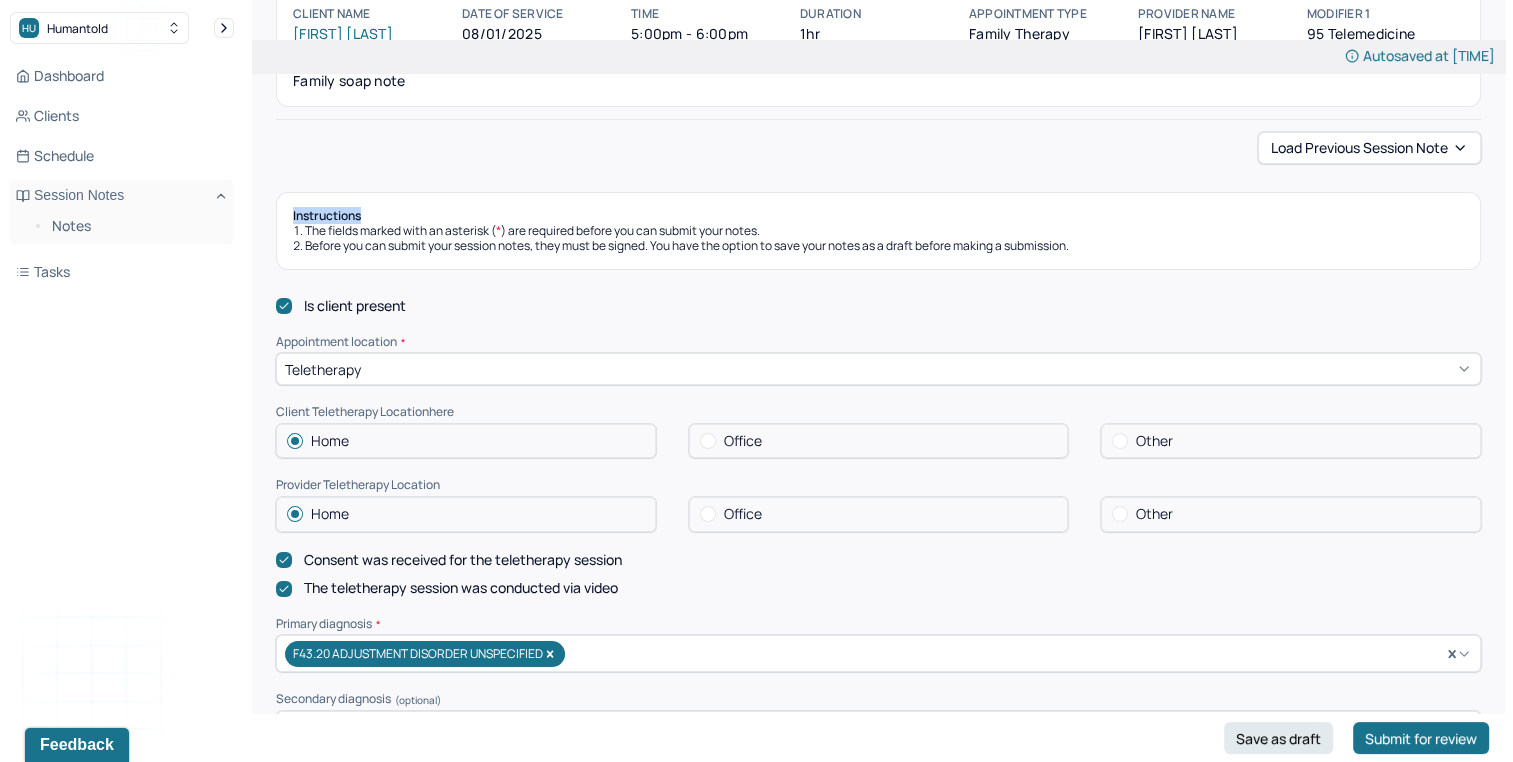 drag, startPoint x: 1512, startPoint y: 171, endPoint x: 1520, endPoint y: 148, distance: 24.351591 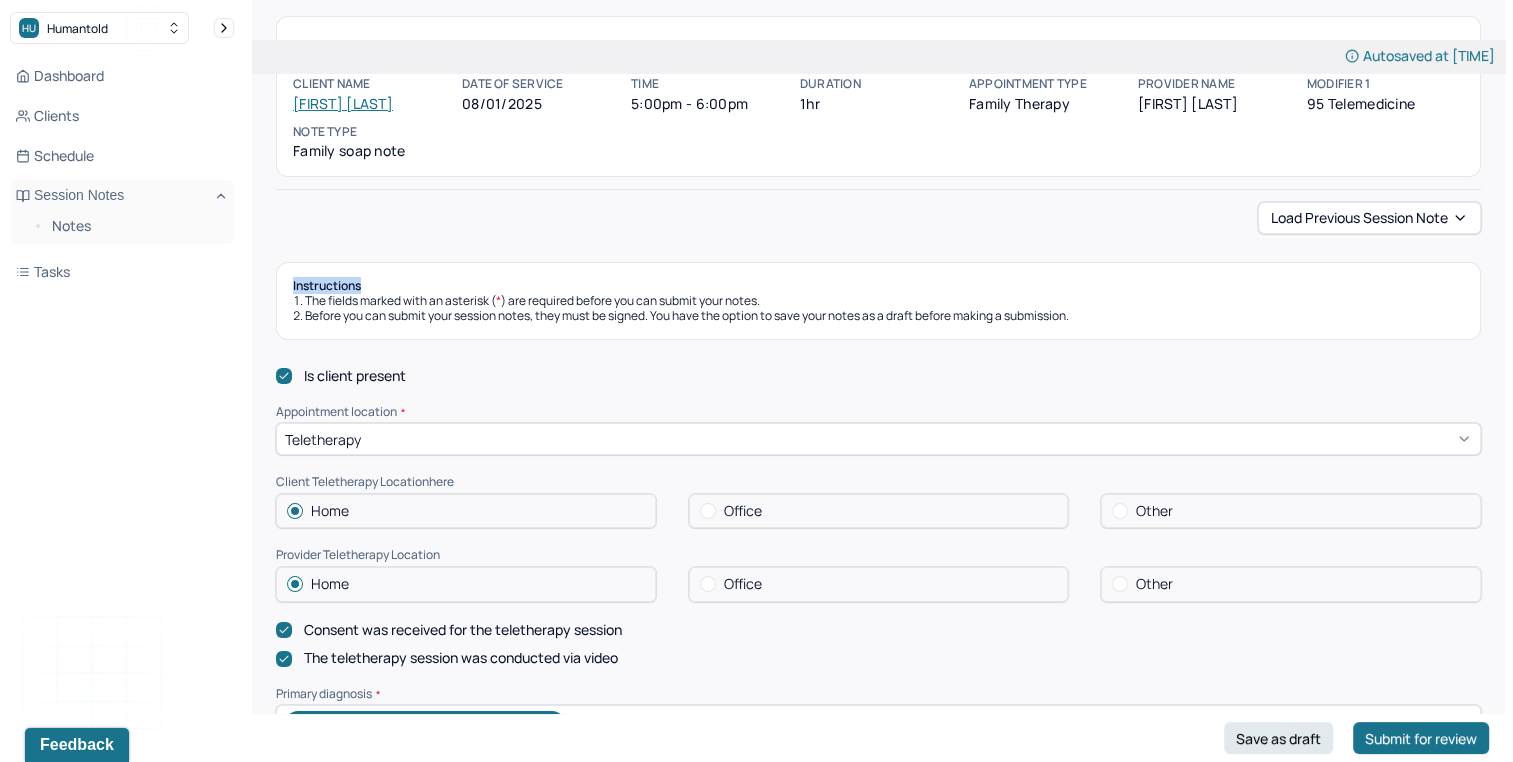 scroll, scrollTop: 138, scrollLeft: 0, axis: vertical 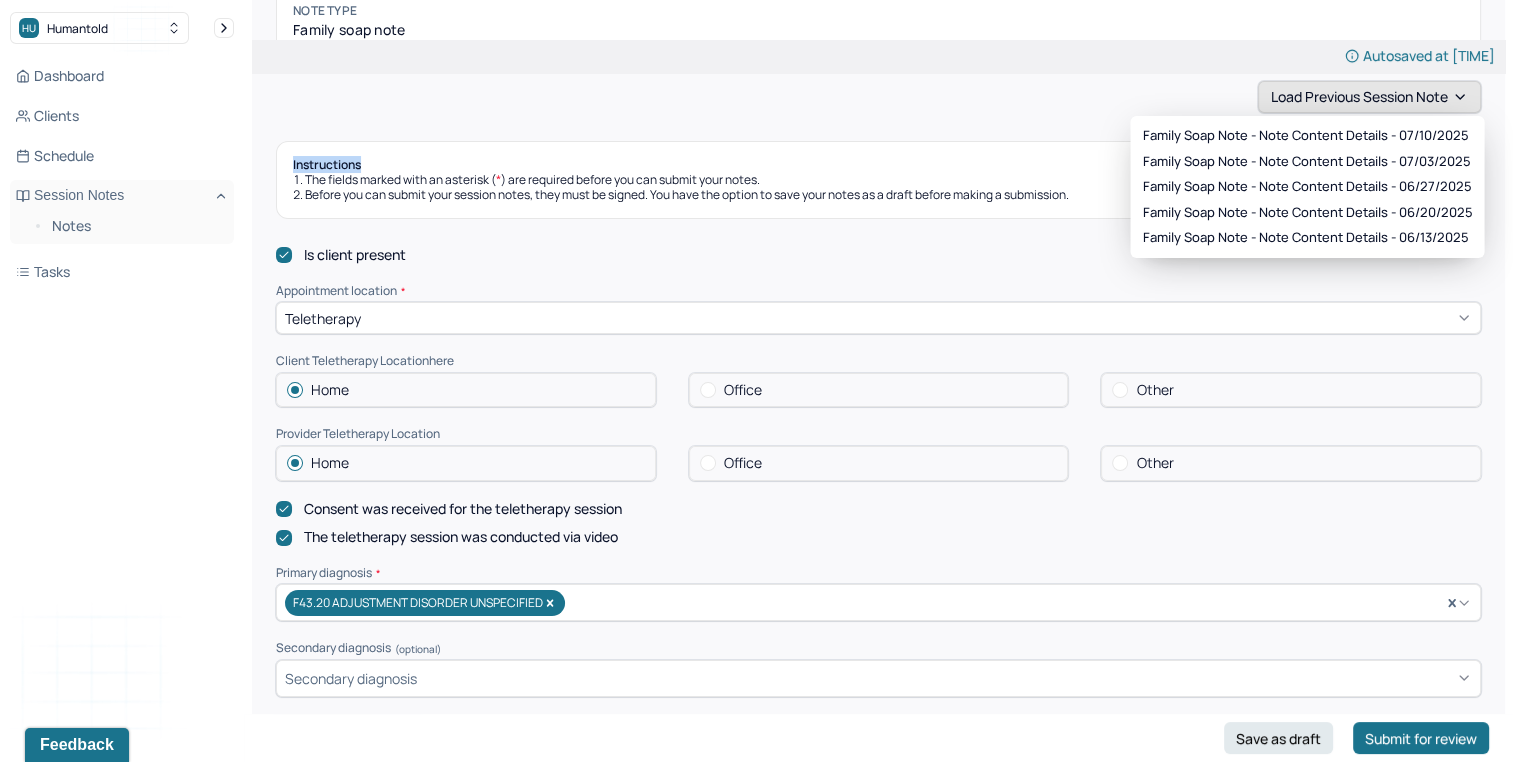 click on "Load previous session note" at bounding box center [1369, 97] 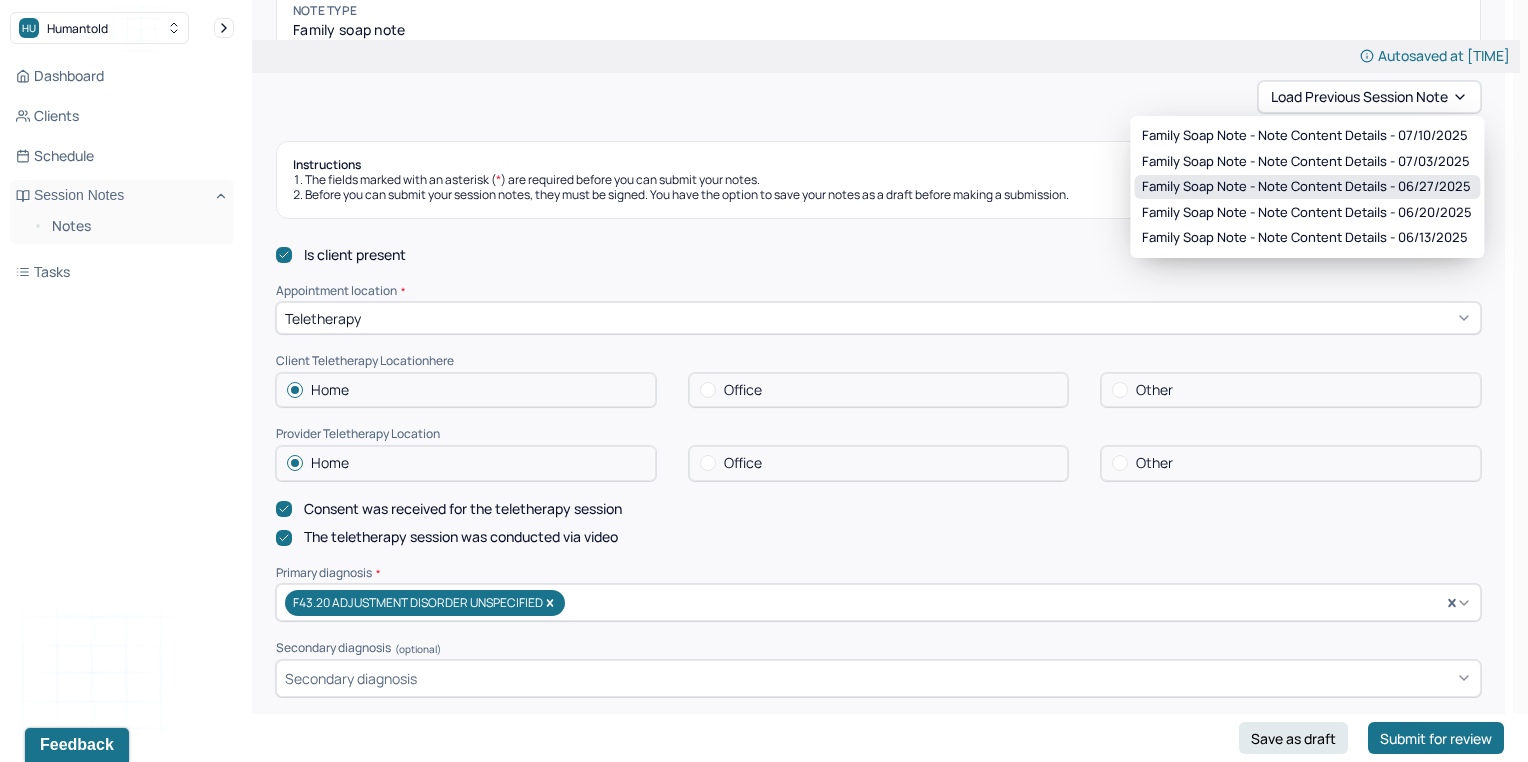 click on "Family soap note   - Note content Details -   06/27/2025" at bounding box center [1306, 187] 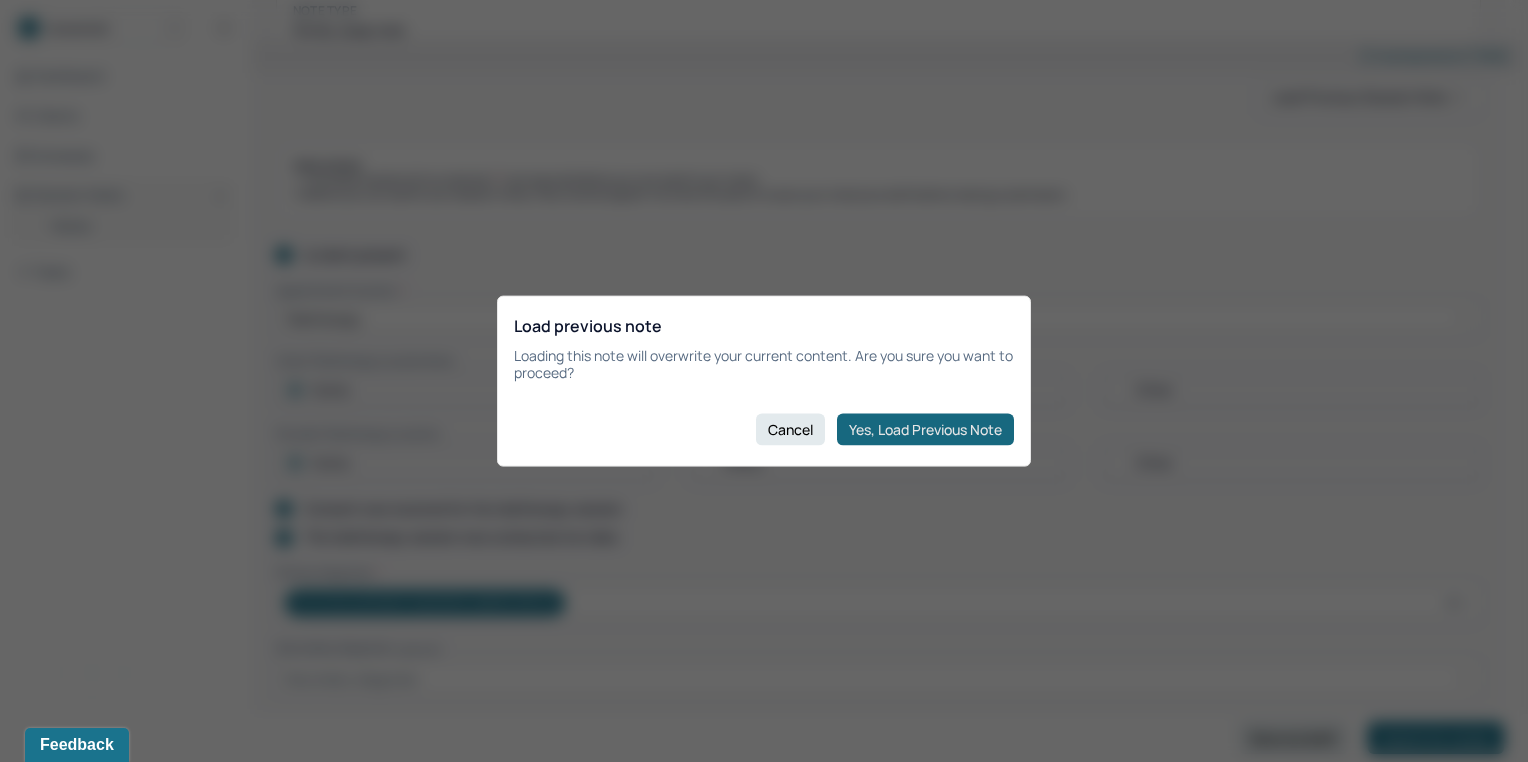 click on "Yes, Load Previous Note" at bounding box center (925, 429) 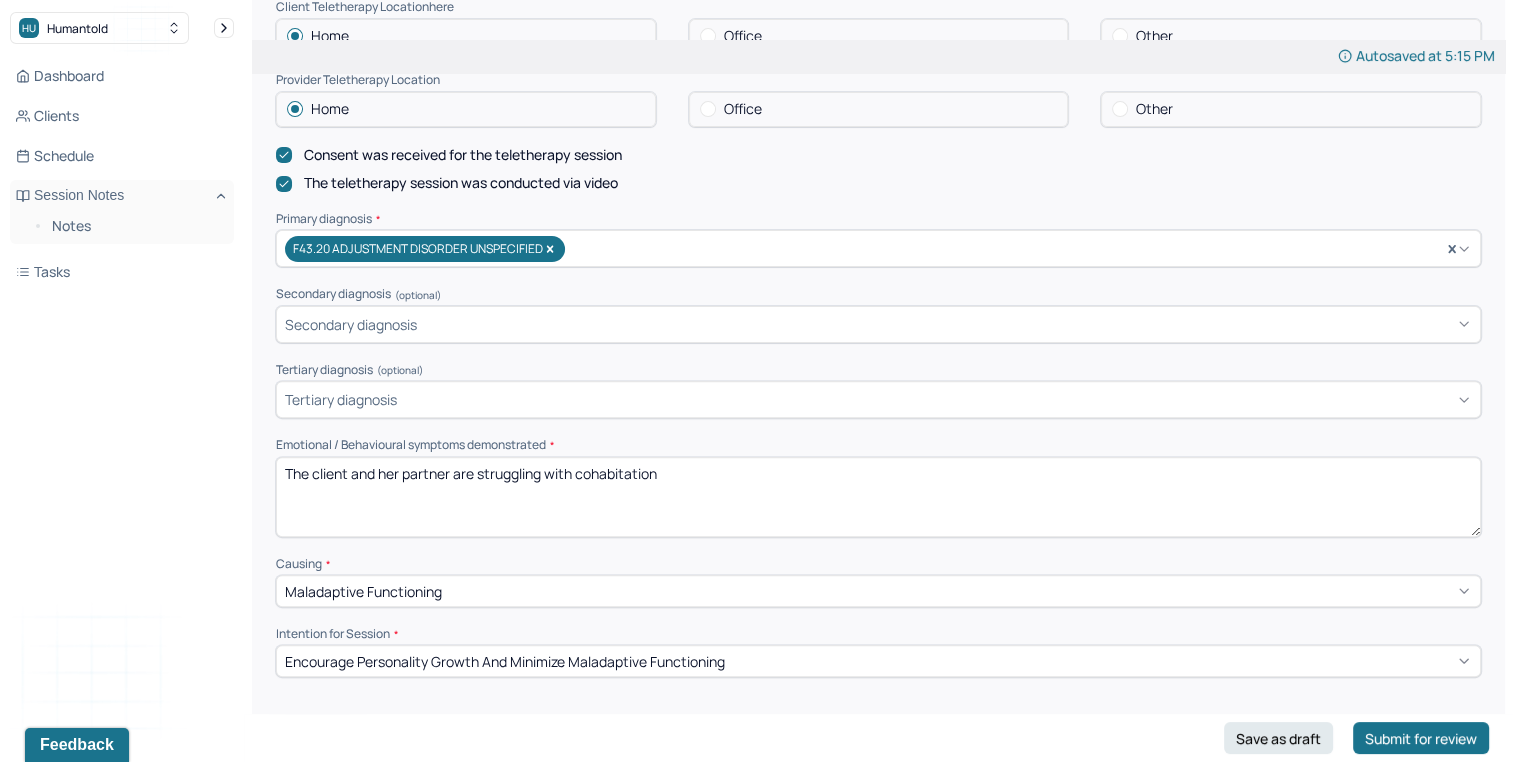 scroll, scrollTop: 581, scrollLeft: 0, axis: vertical 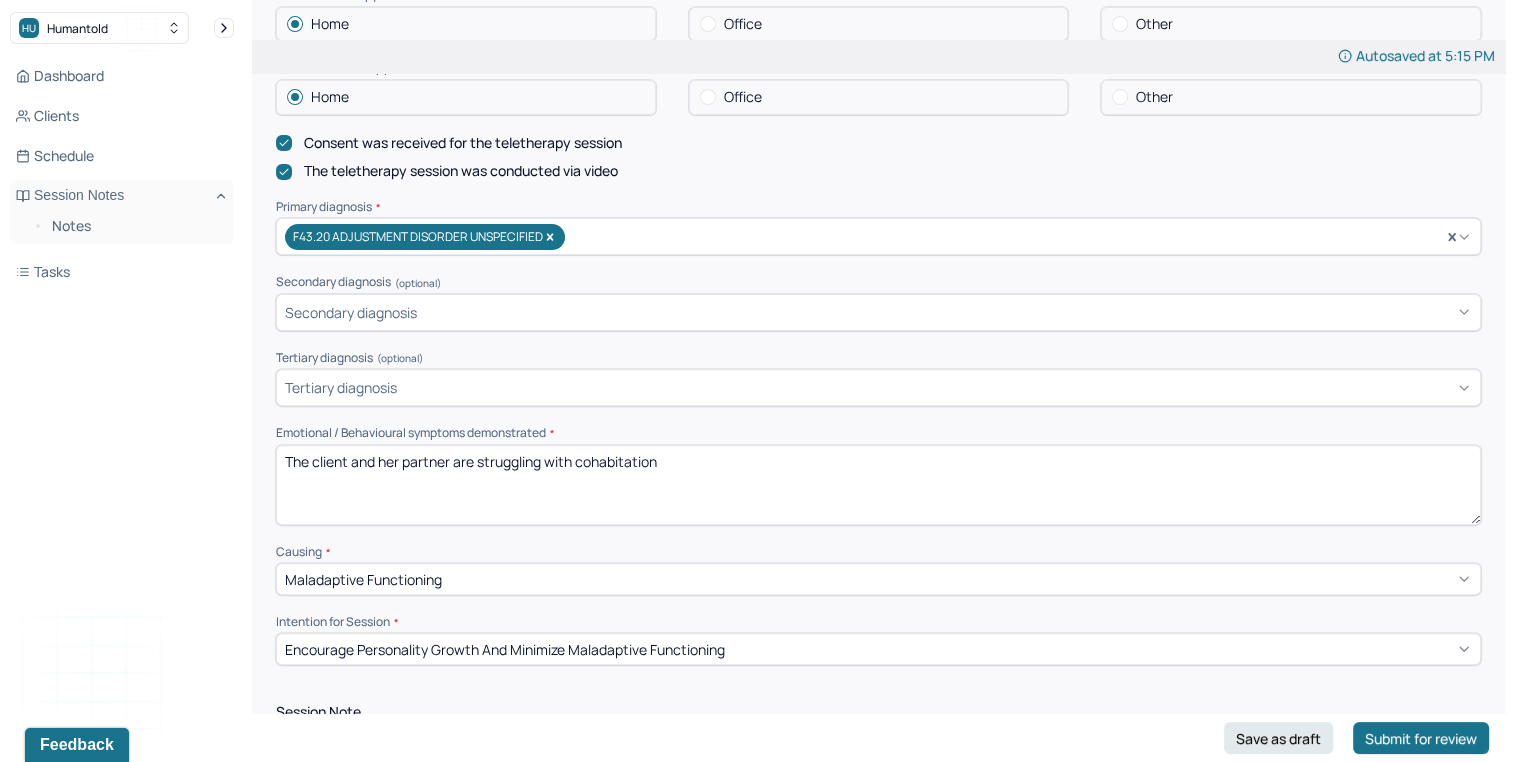 click on "The client and her partner are struggling with cohabitation" at bounding box center (878, 485) 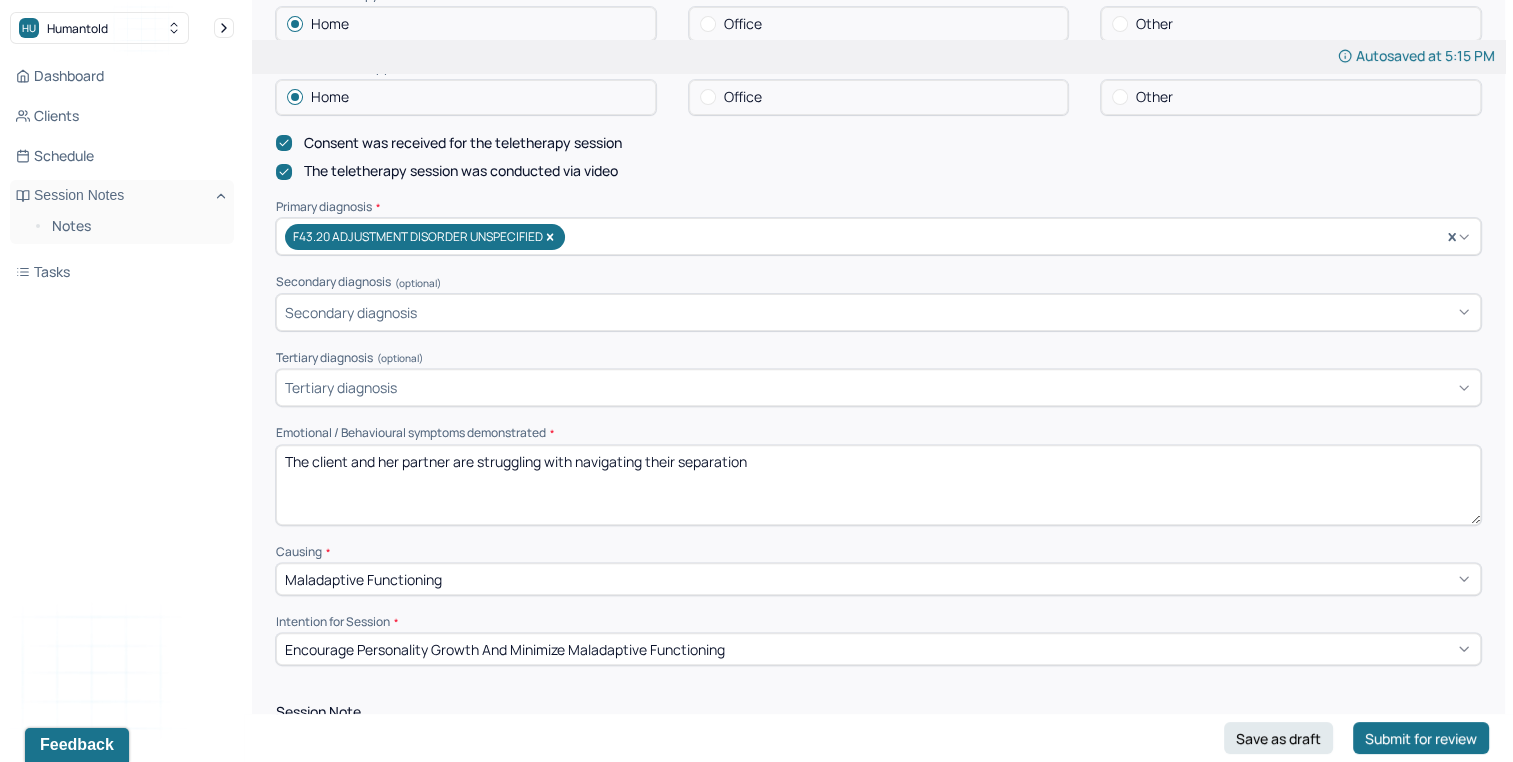 type on "The client and her partner are struggling with navigating their separation" 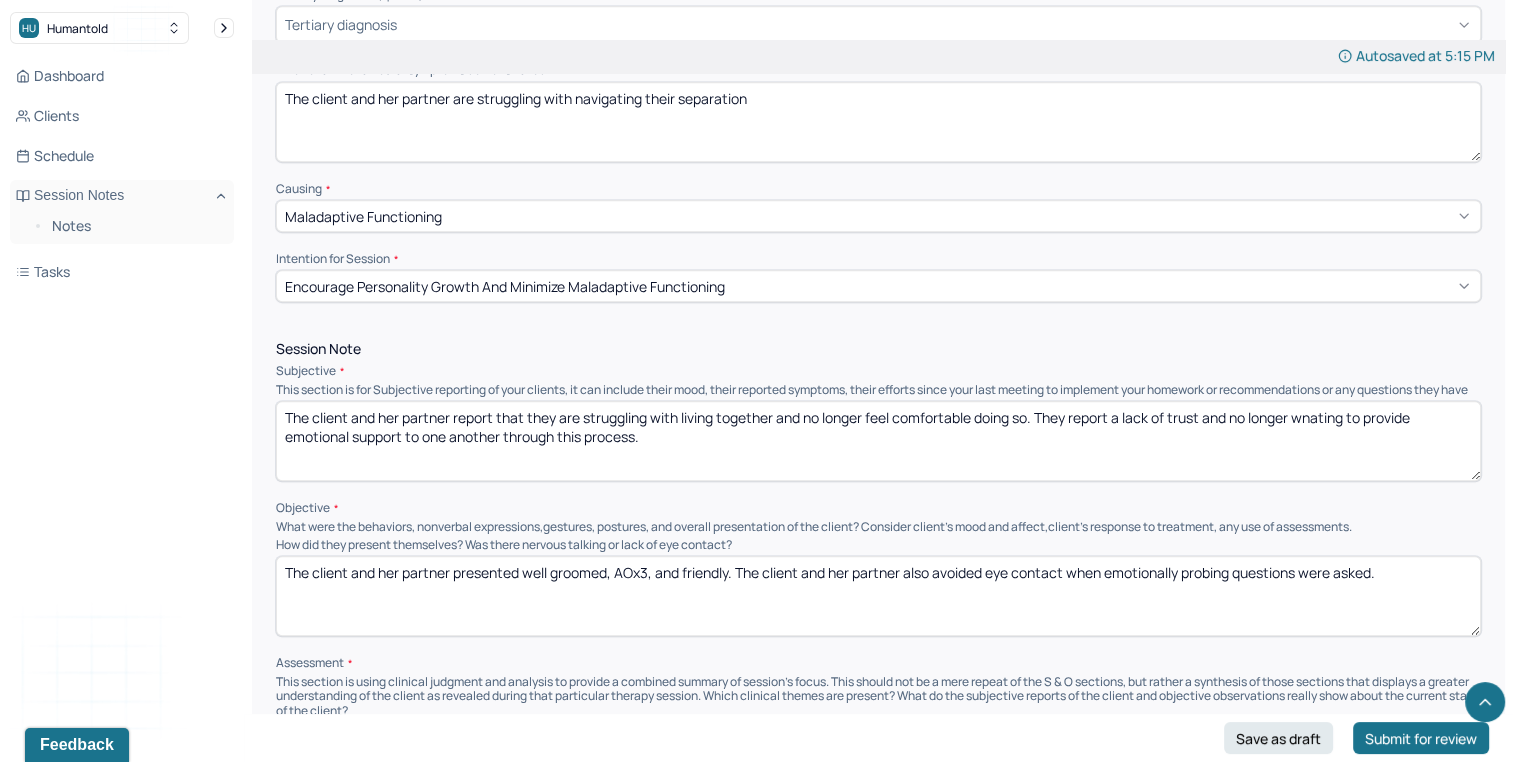 scroll, scrollTop: 940, scrollLeft: 0, axis: vertical 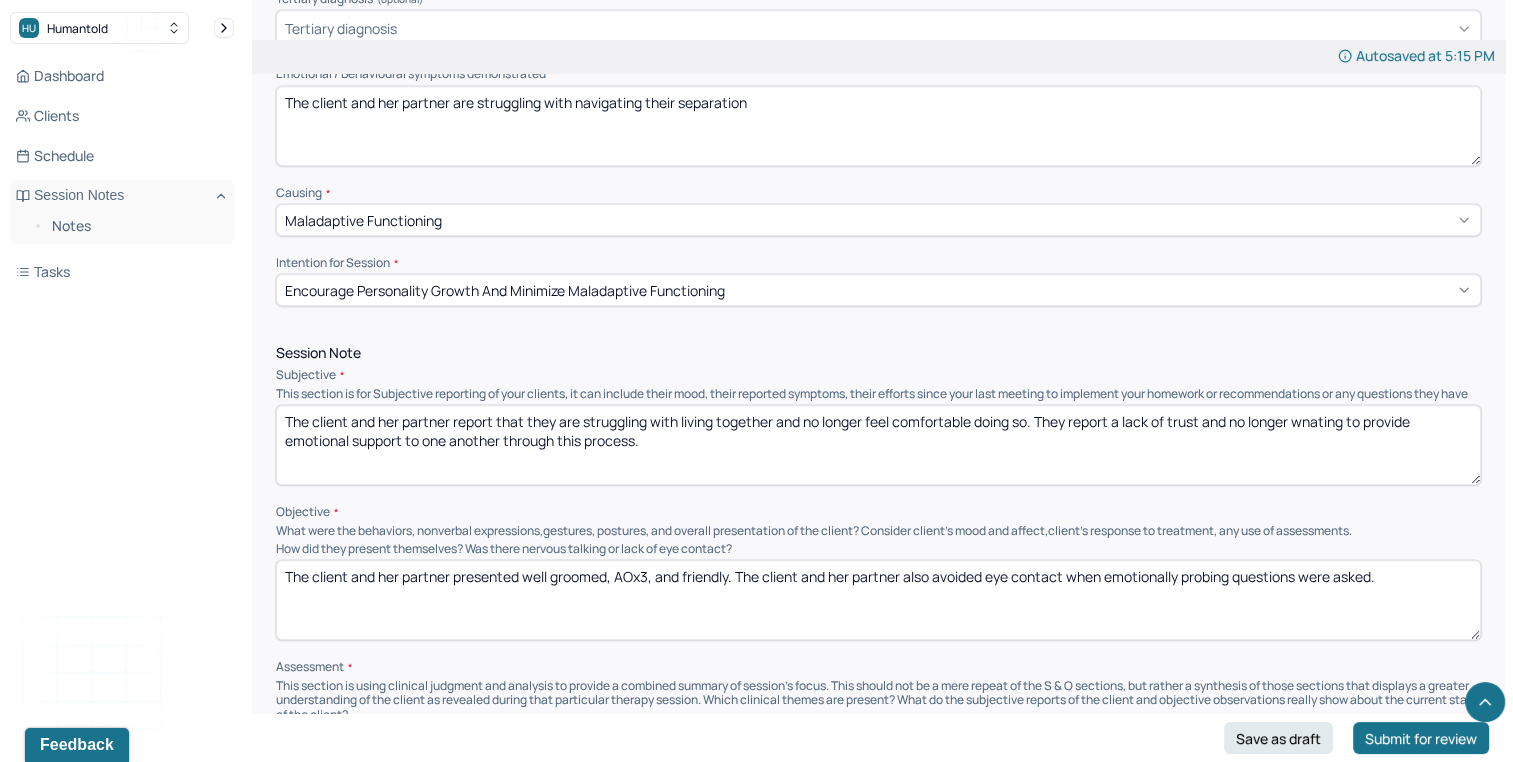 drag, startPoint x: 672, startPoint y: 430, endPoint x: 705, endPoint y: 455, distance: 41.400482 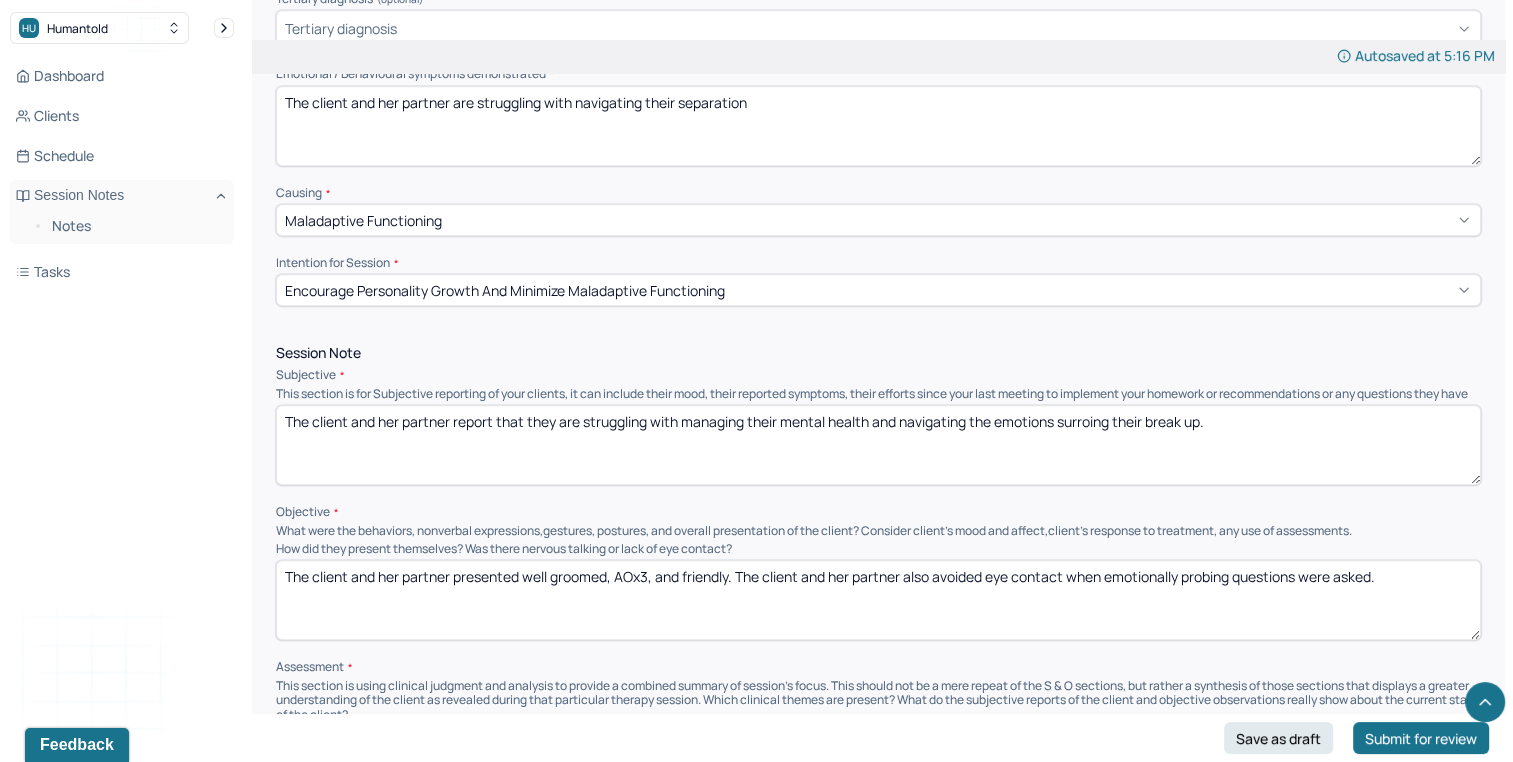 drag, startPoint x: 1079, startPoint y: 439, endPoint x: 1084, endPoint y: 426, distance: 13.928389 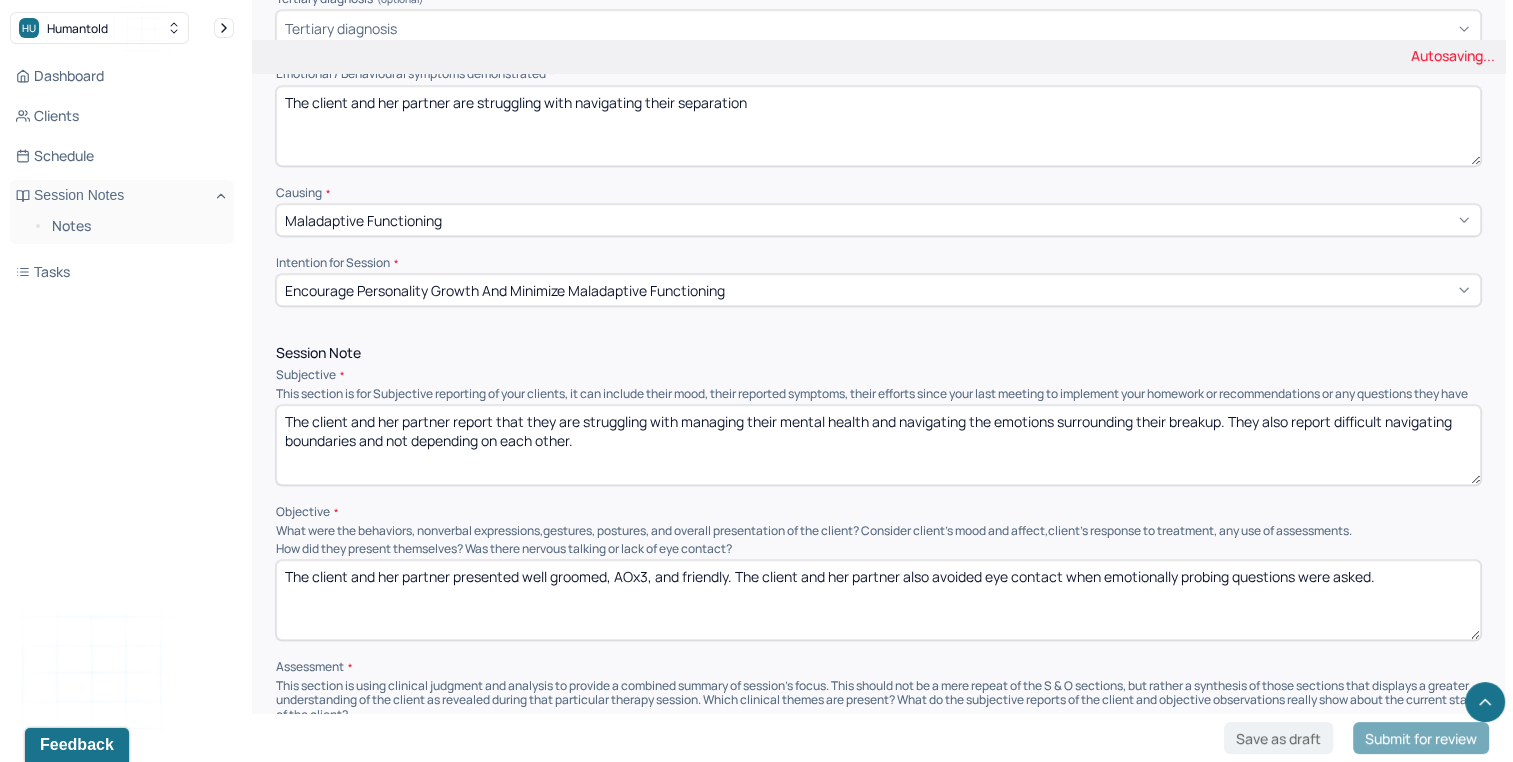 type on "The client and her partner report that they are struggling with managing their mental health and navigating the emotions surrounding their breakup. They also report difficult navigating boundaries and not depending on each other." 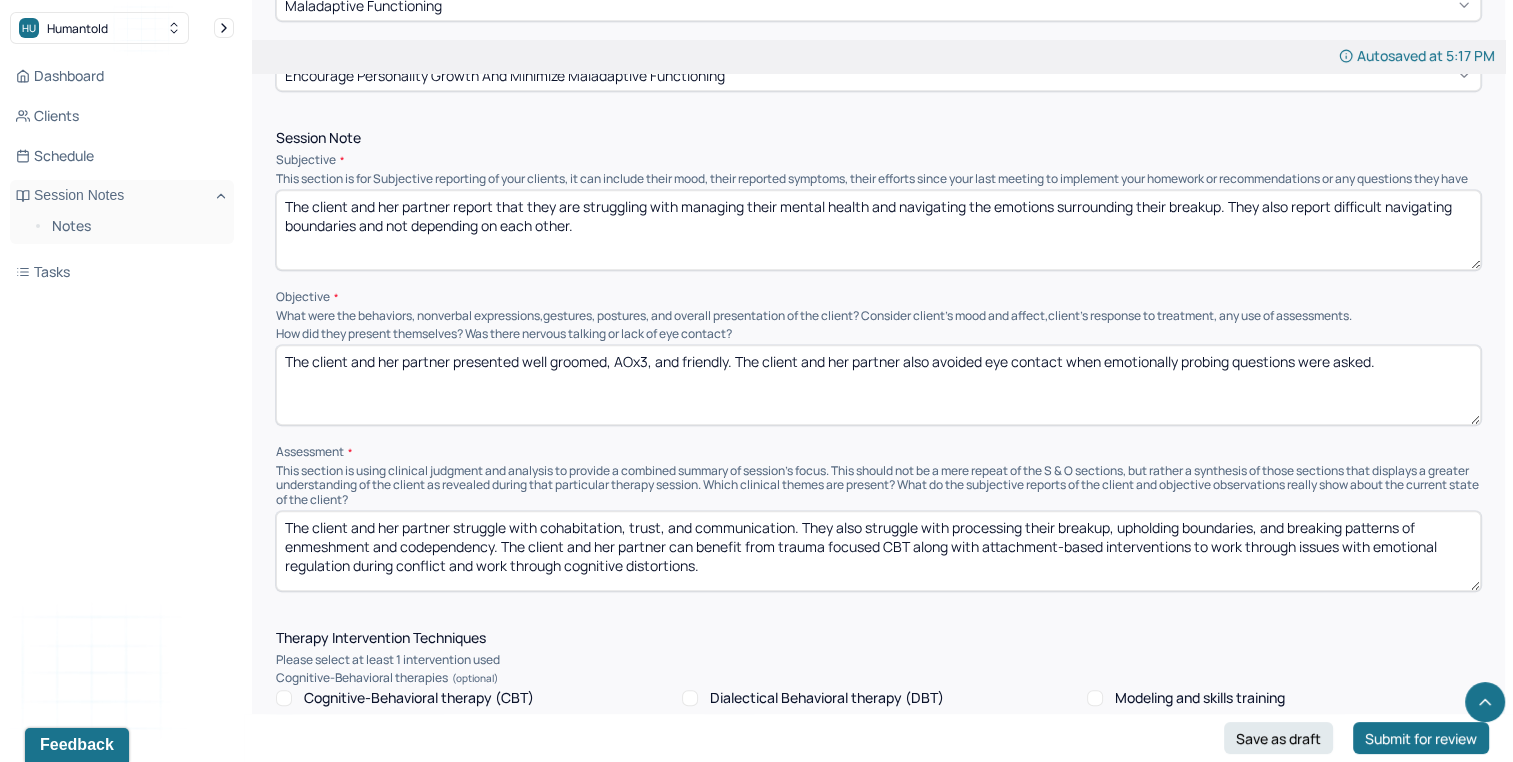 scroll, scrollTop: 1175, scrollLeft: 0, axis: vertical 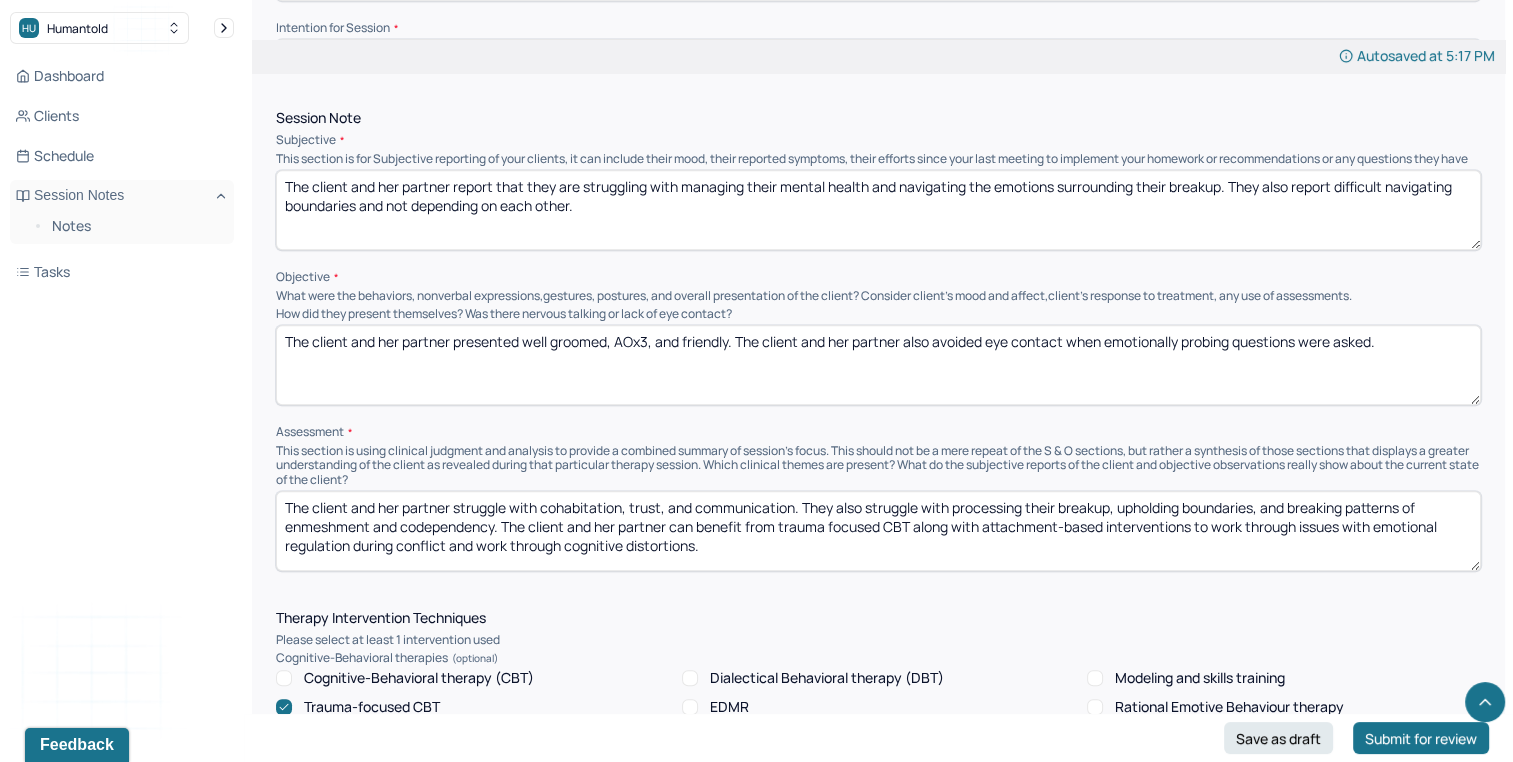 click on "The client and her partner presented well groomed, AOx3, and friendly. The client and her partner also avoided eye contact when emotionally probing questions were asked." at bounding box center (878, 365) 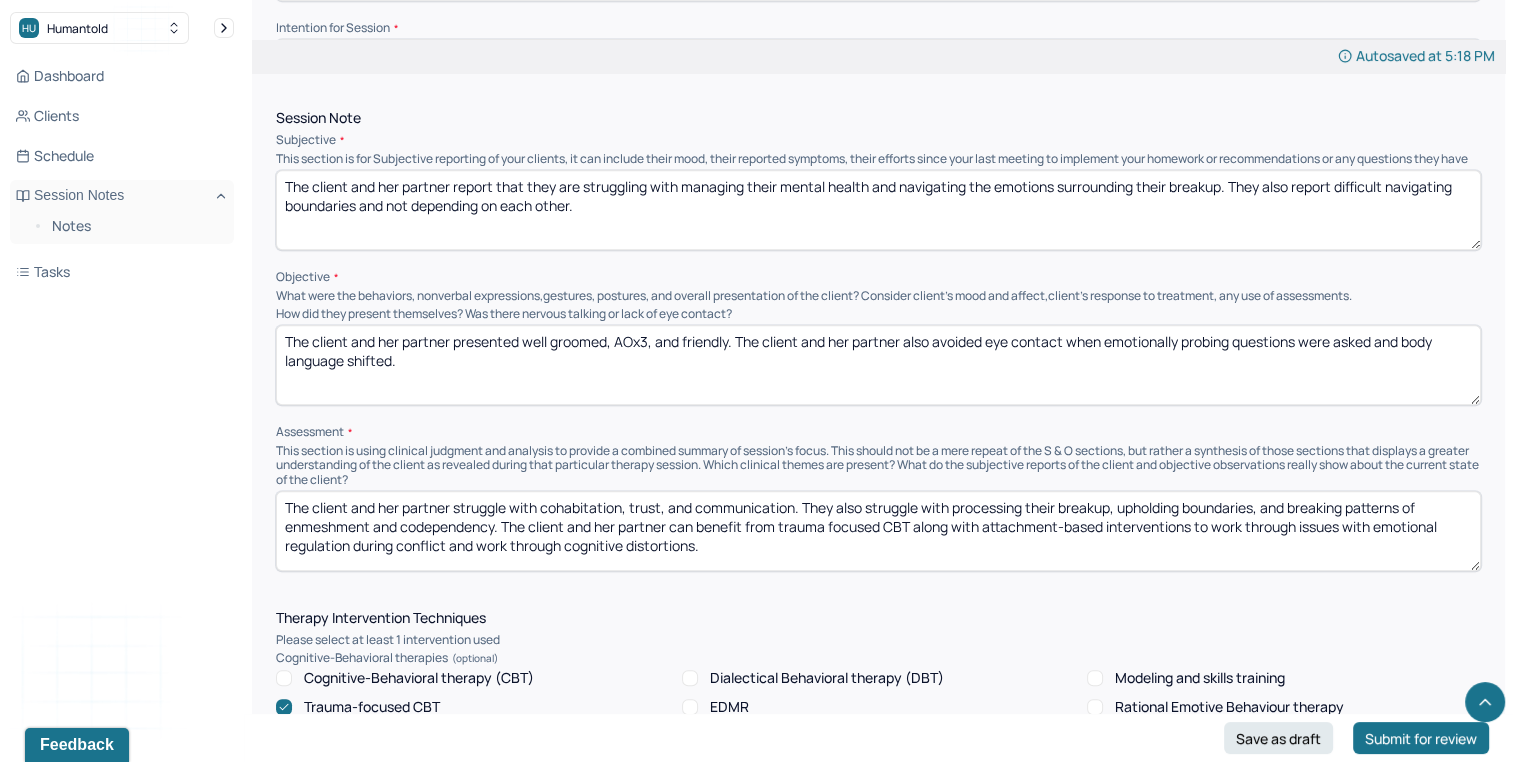 type on "The client and her partner presented well groomed, AOx3, and friendly. The client and her partner also avoided eye contact when emotionally probing questions were asked and body language shifted." 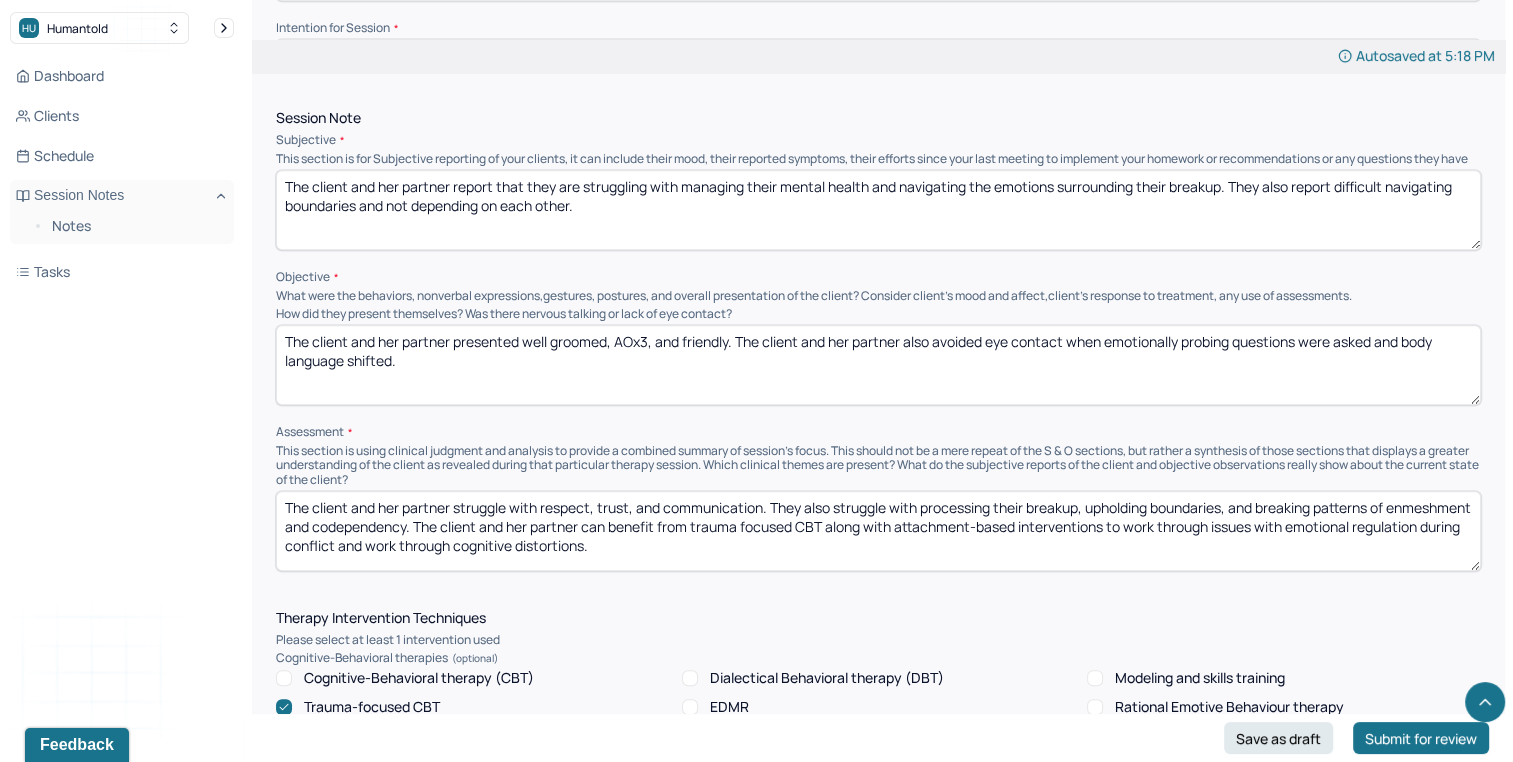 type on "The client and her partner struggle with respect, trust, and communication. They also struggle with processing their breakup, upholding boundaries, and breaking patterns of enmeshment and codependency. The client and her partner can benefit from trauma focused CBT along with attachment-based interventions to work through issues with emotional regulation during conflict and work through cognitive distortions." 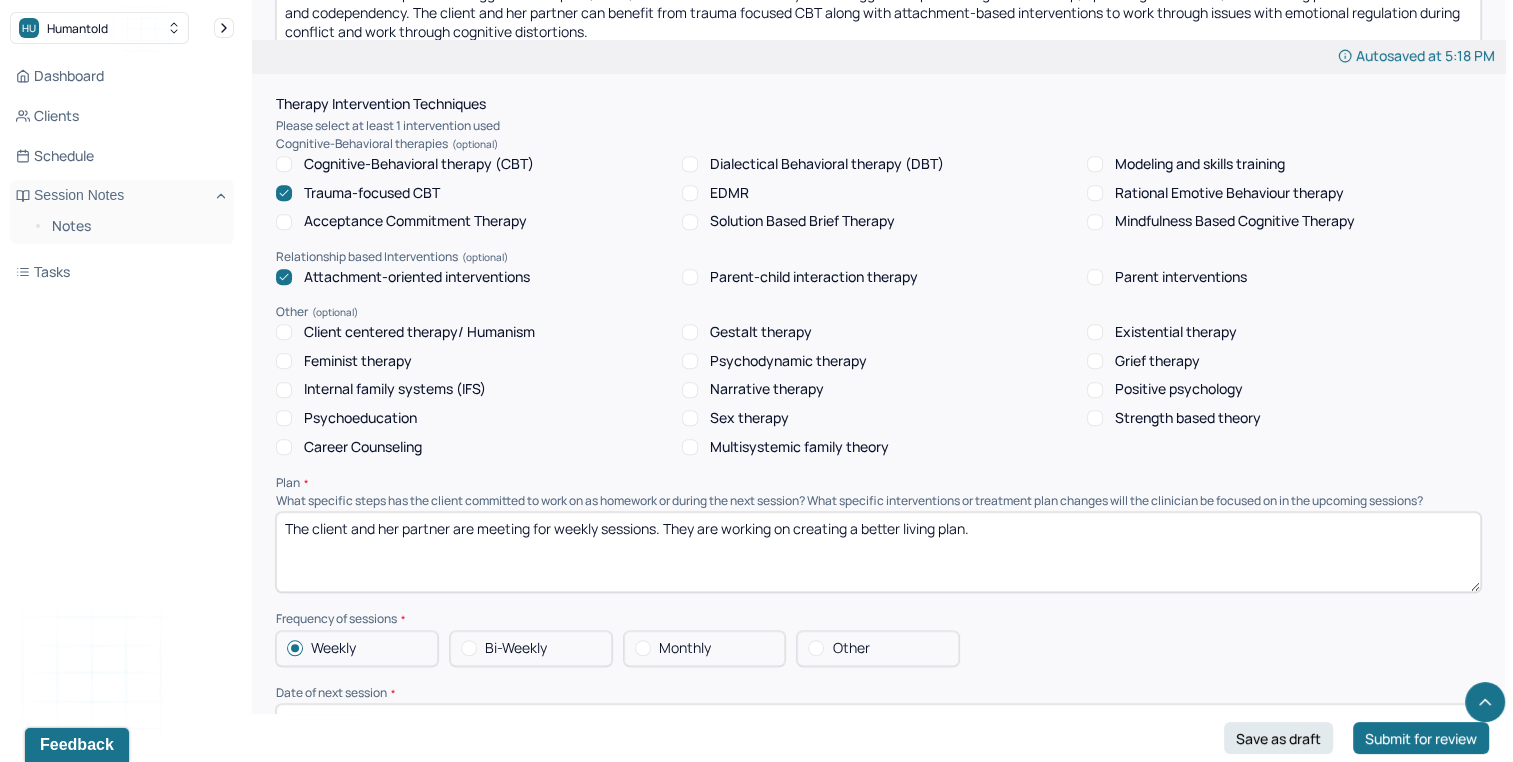 scroll, scrollTop: 1685, scrollLeft: 0, axis: vertical 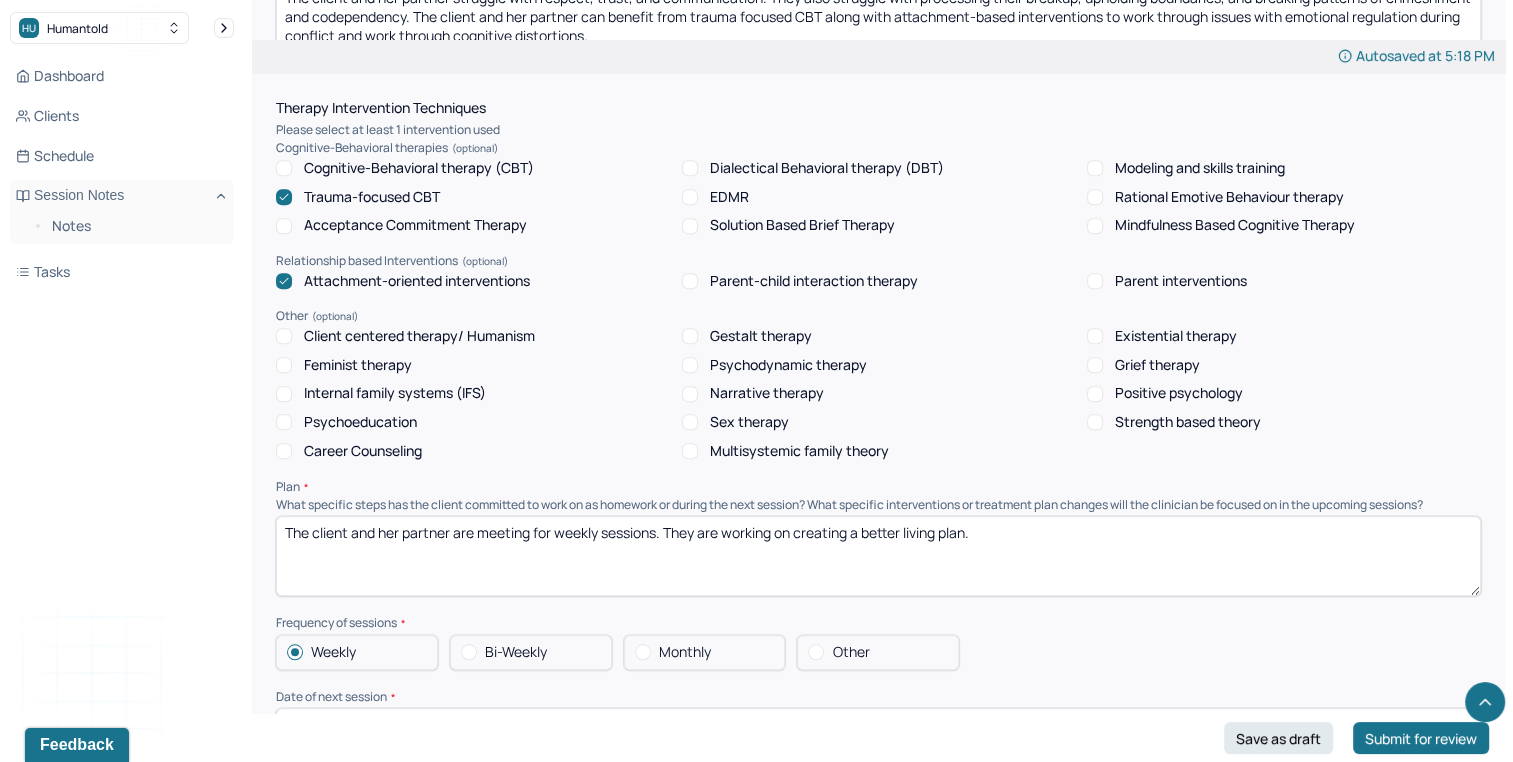 type on "The client and her partner presented well groomed, AOx3, and friendly. The client and her partner also avoided eye contact when emotionally probing questions were asked, and body language shifted." 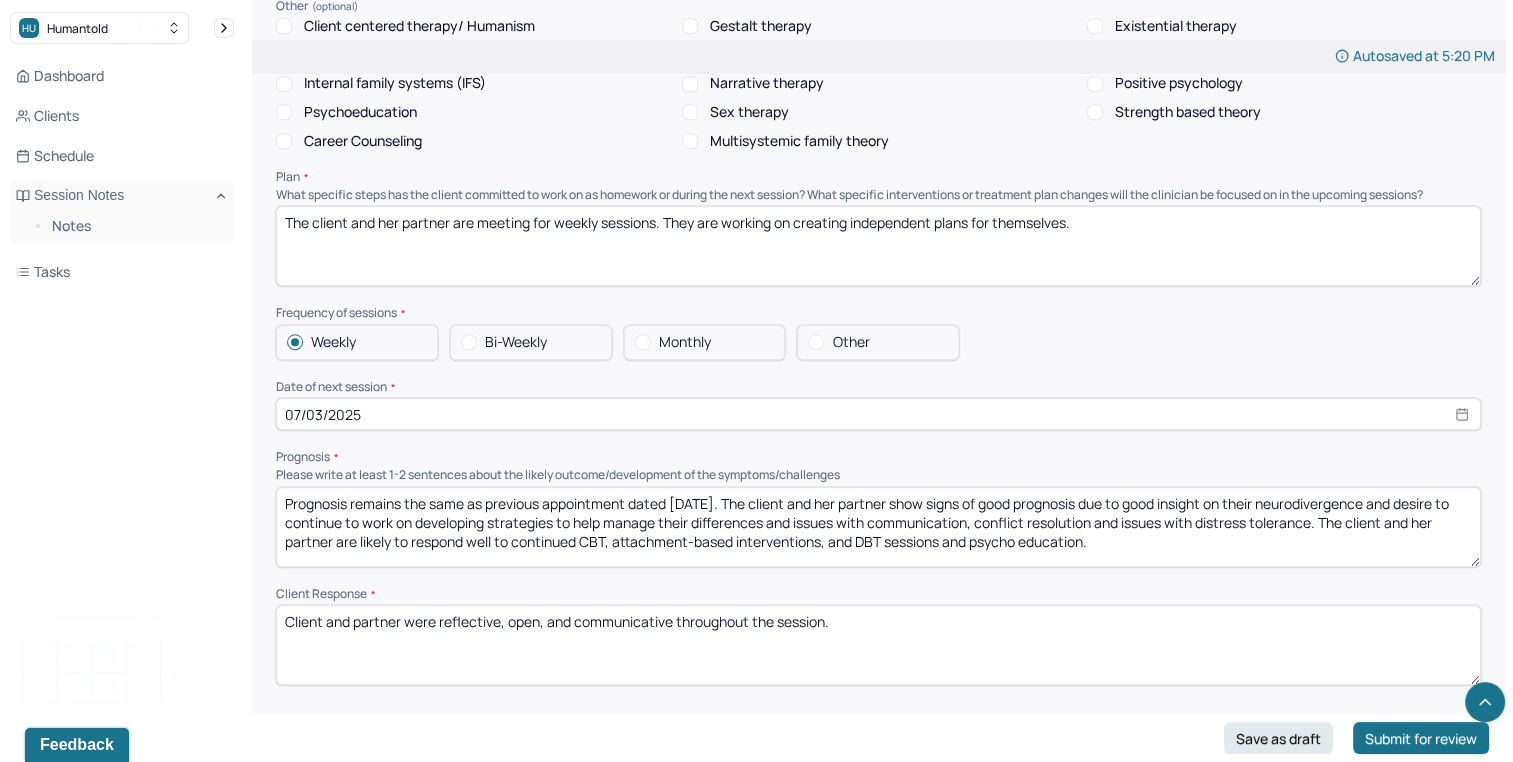 scroll, scrollTop: 1991, scrollLeft: 0, axis: vertical 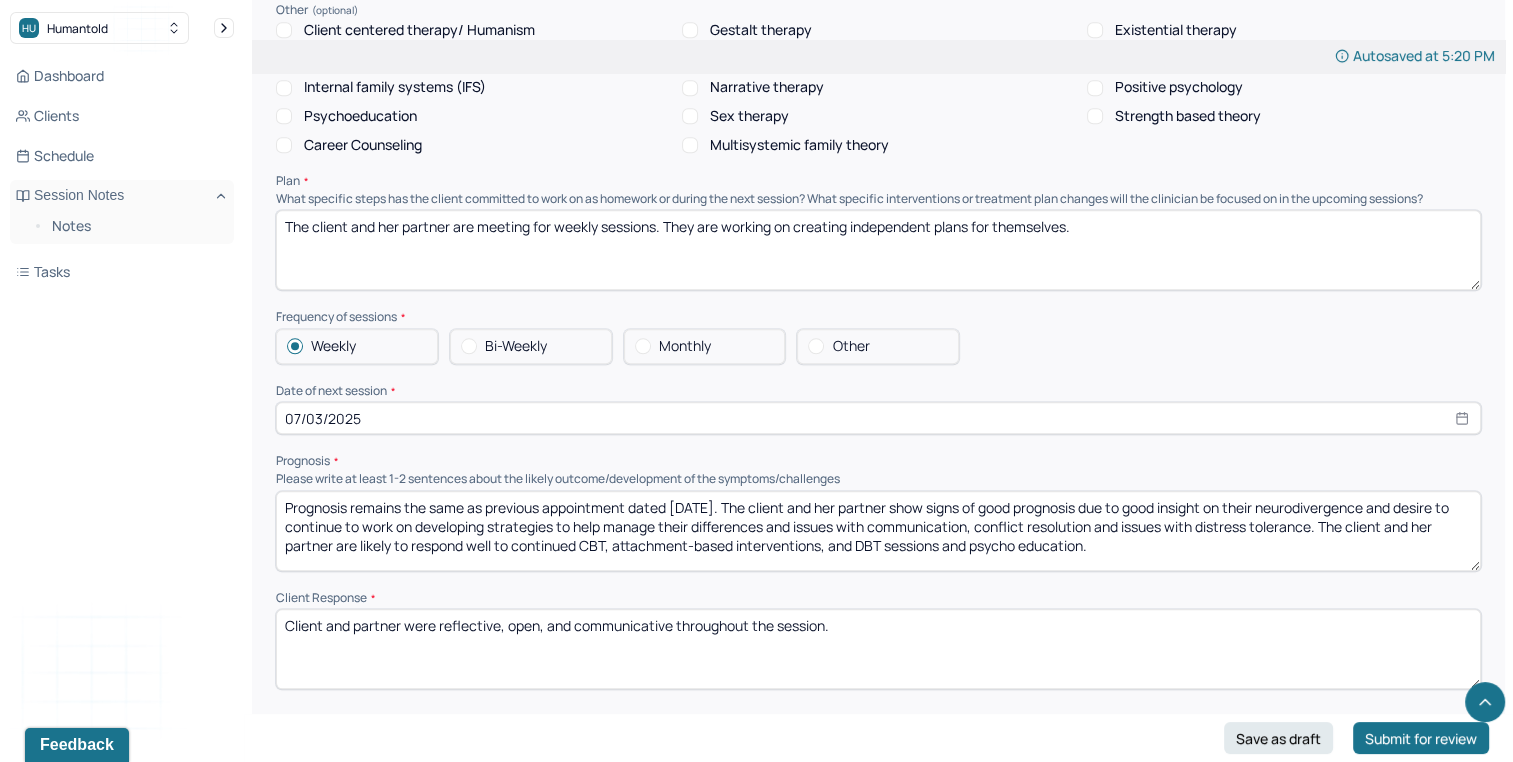 type on "The client and her partner are meeting for weekly sessions. They are working on creating independent plans for themselves." 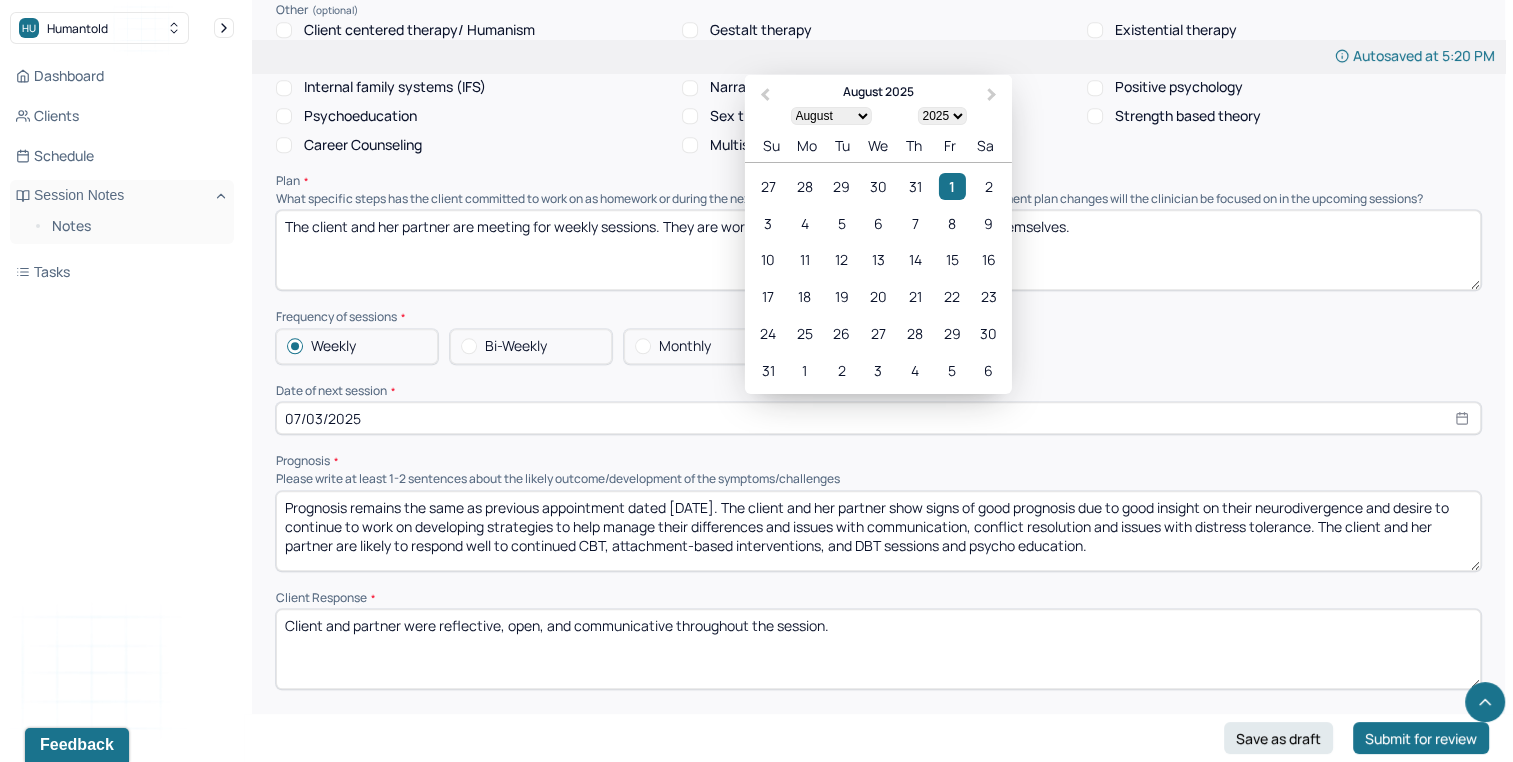 click on "07/03/2025" at bounding box center (878, 418) 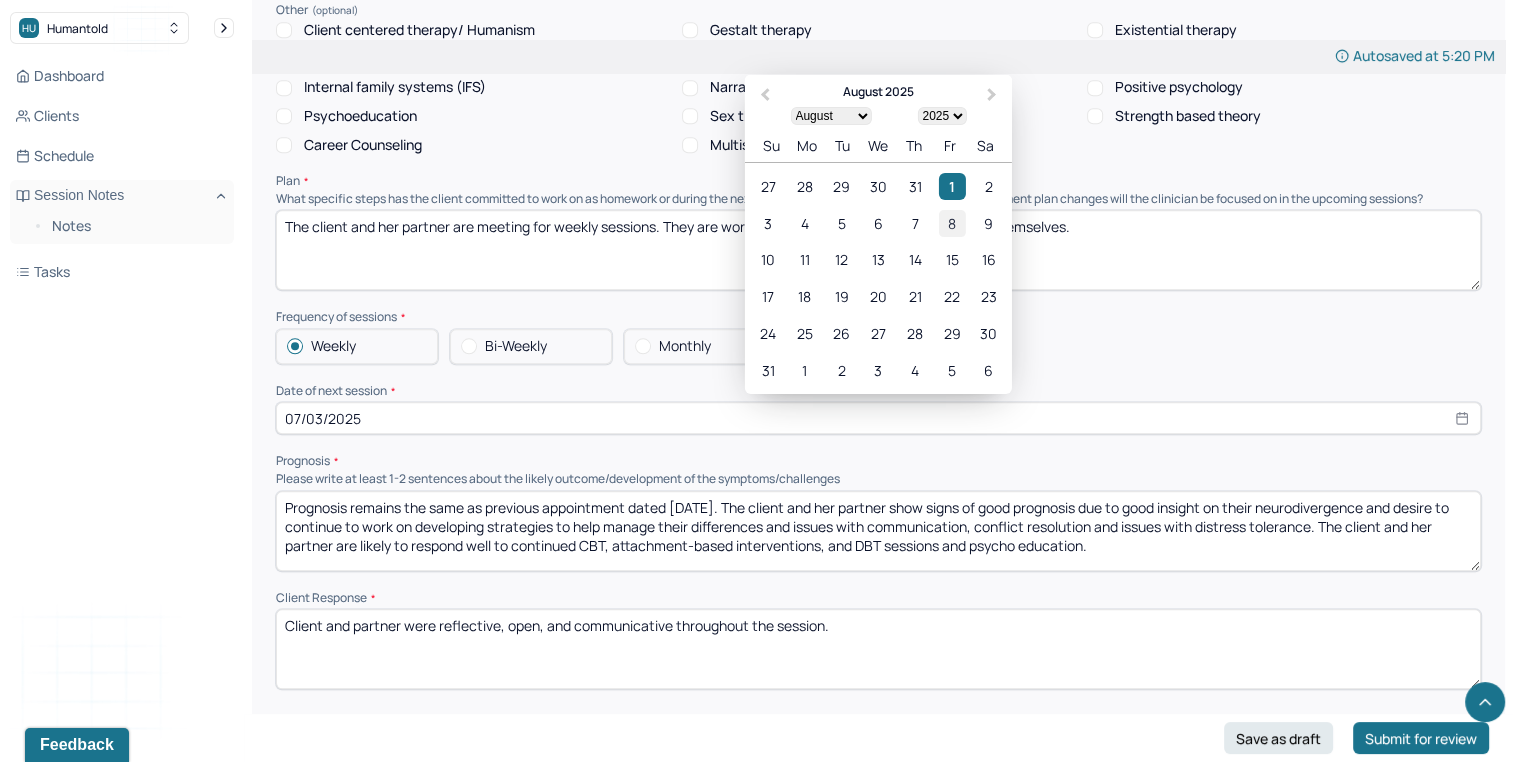 click on "8" at bounding box center (951, 222) 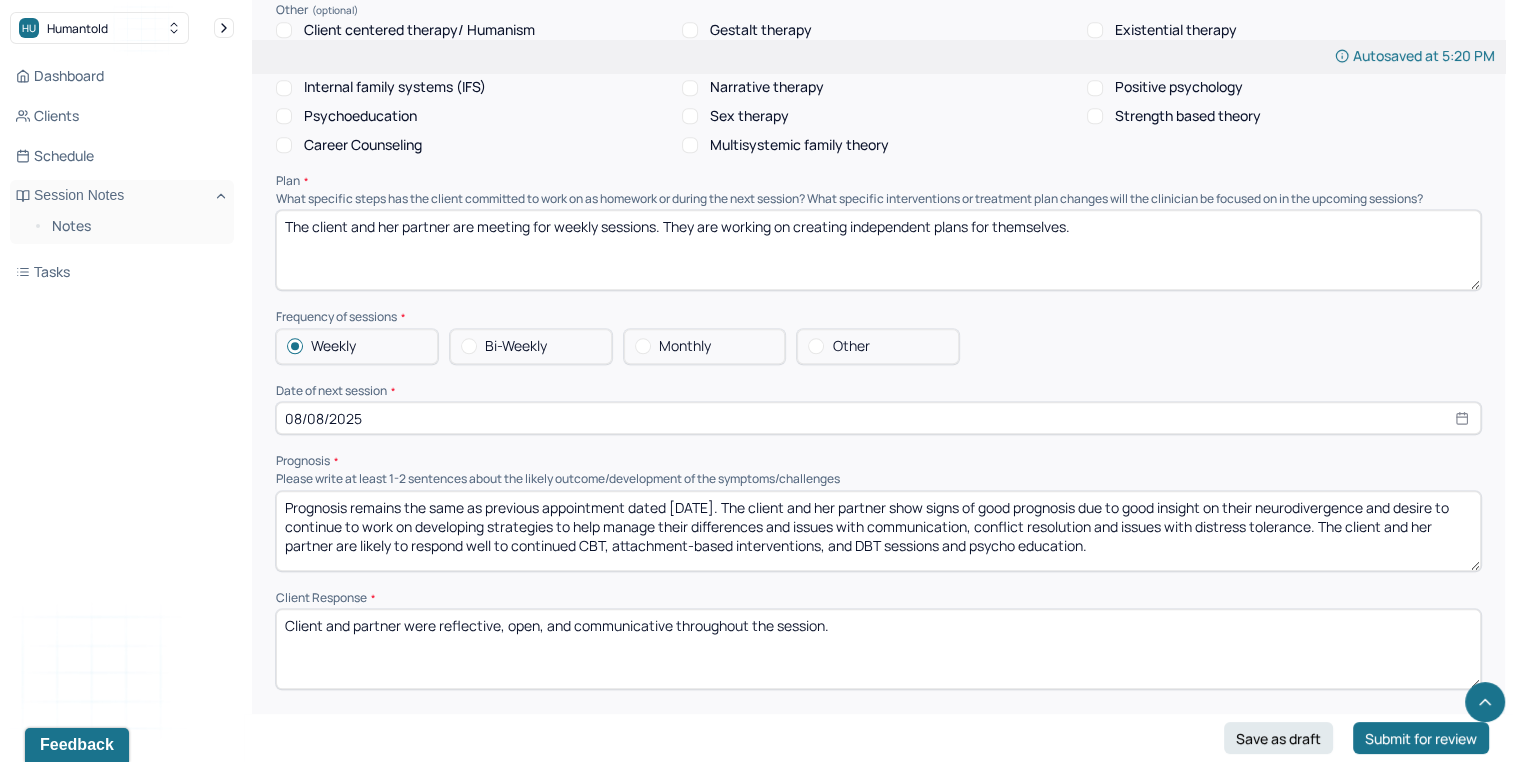 select on "7" 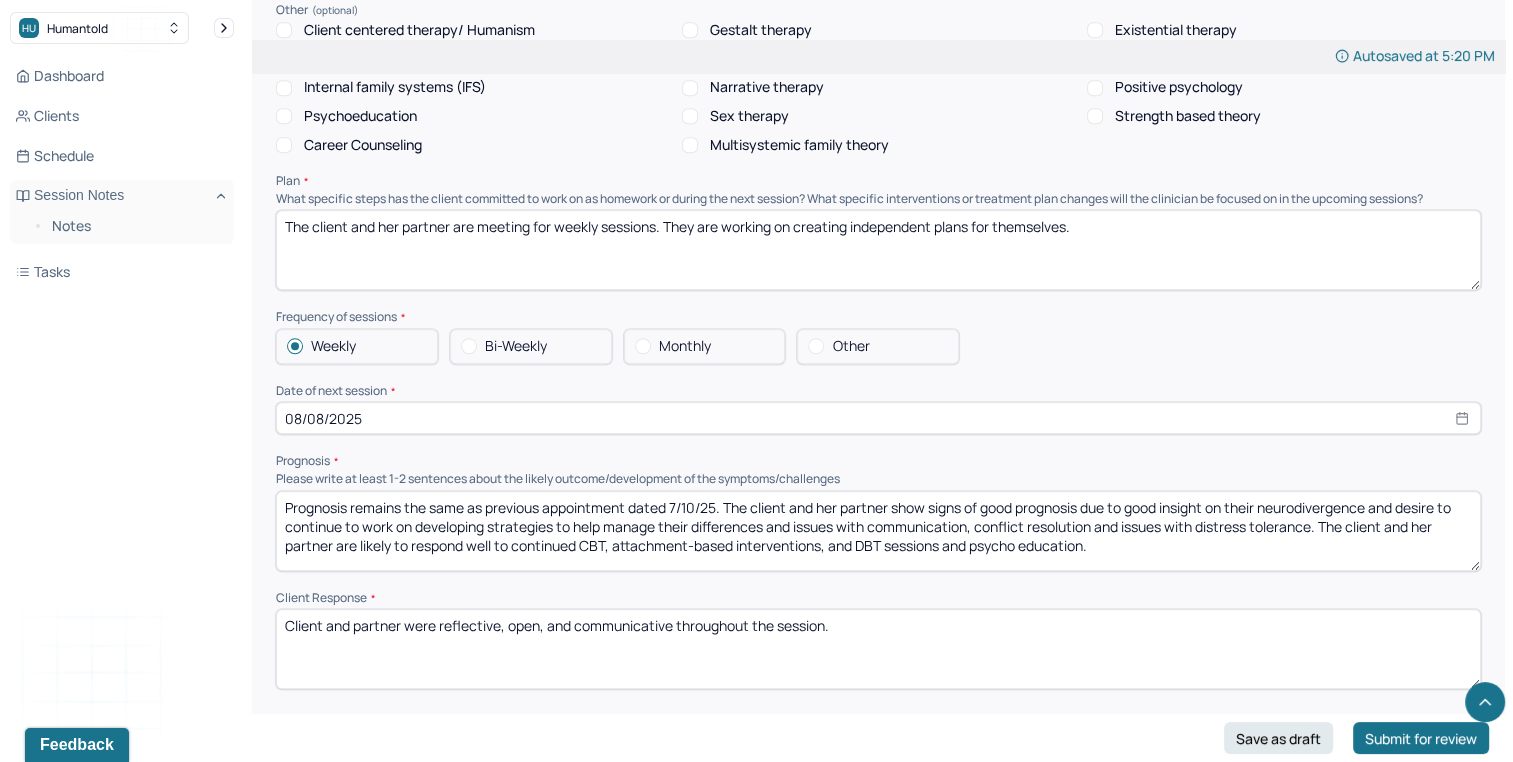 type on "Prognosis remains the same as previous appointment dated 7/10/25. The client and her partner show signs of good prognosis due to good insight on their neurodivergence and desire to continue to work on developing strategies to help manage their differences and issues with communication, conflict resolution and issues with distress tolerance. The client and her partner are likely to respond well to continued CBT, attachment-based interventions, and DBT sessions and psycho education." 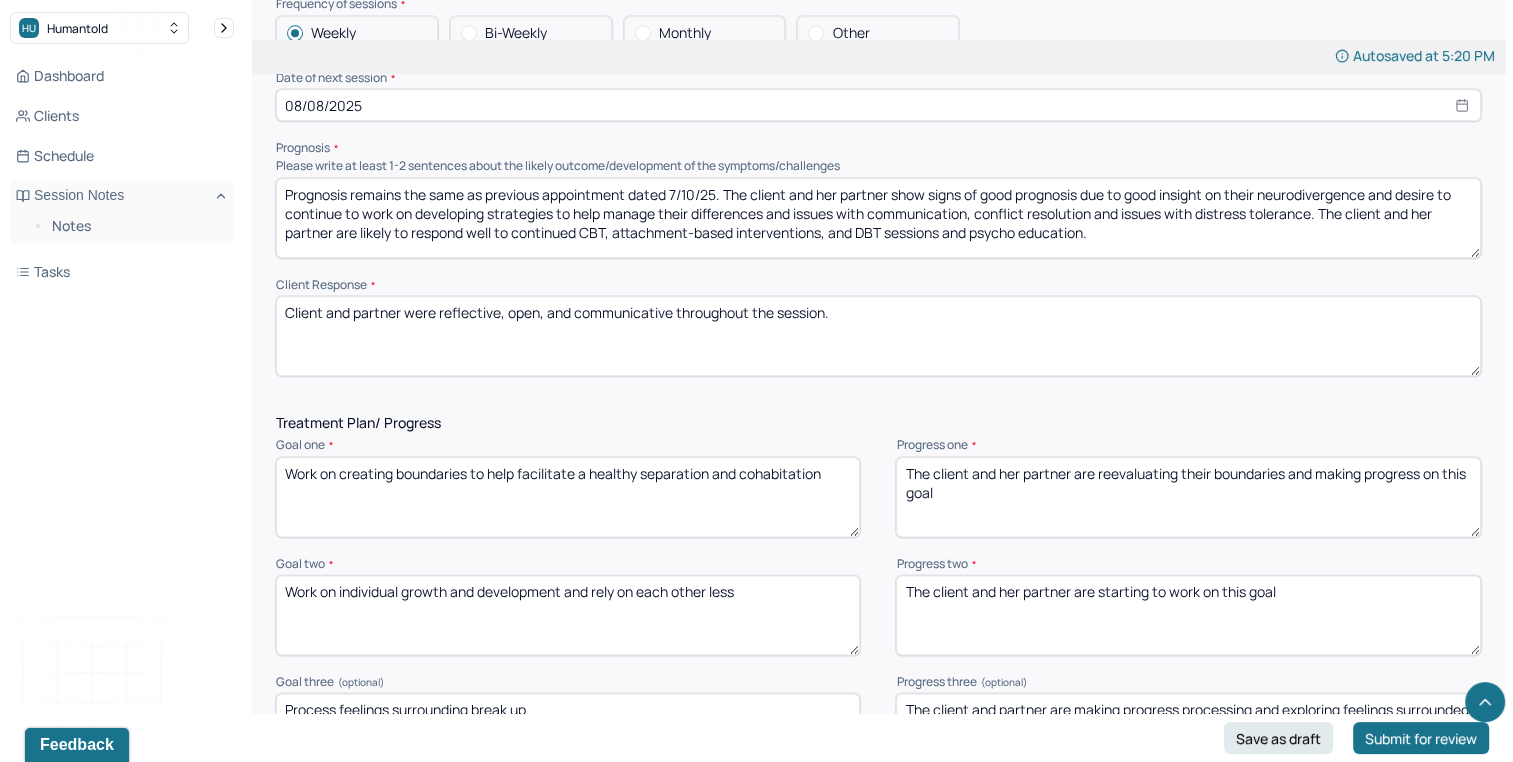 scroll, scrollTop: 2308, scrollLeft: 0, axis: vertical 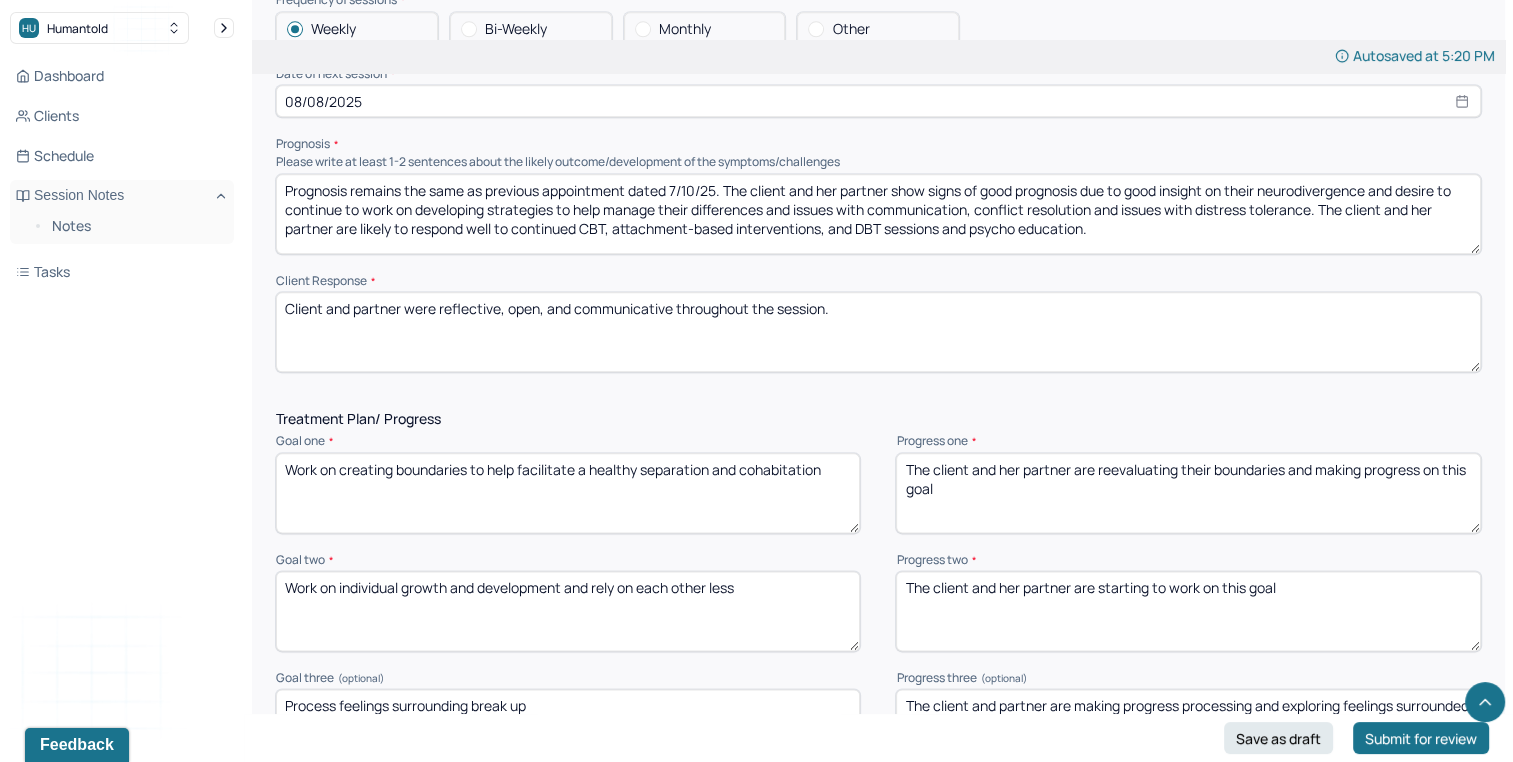 click on "The client and her partner are reevaluating their boundaries and making progress on this goal" at bounding box center [1188, 493] 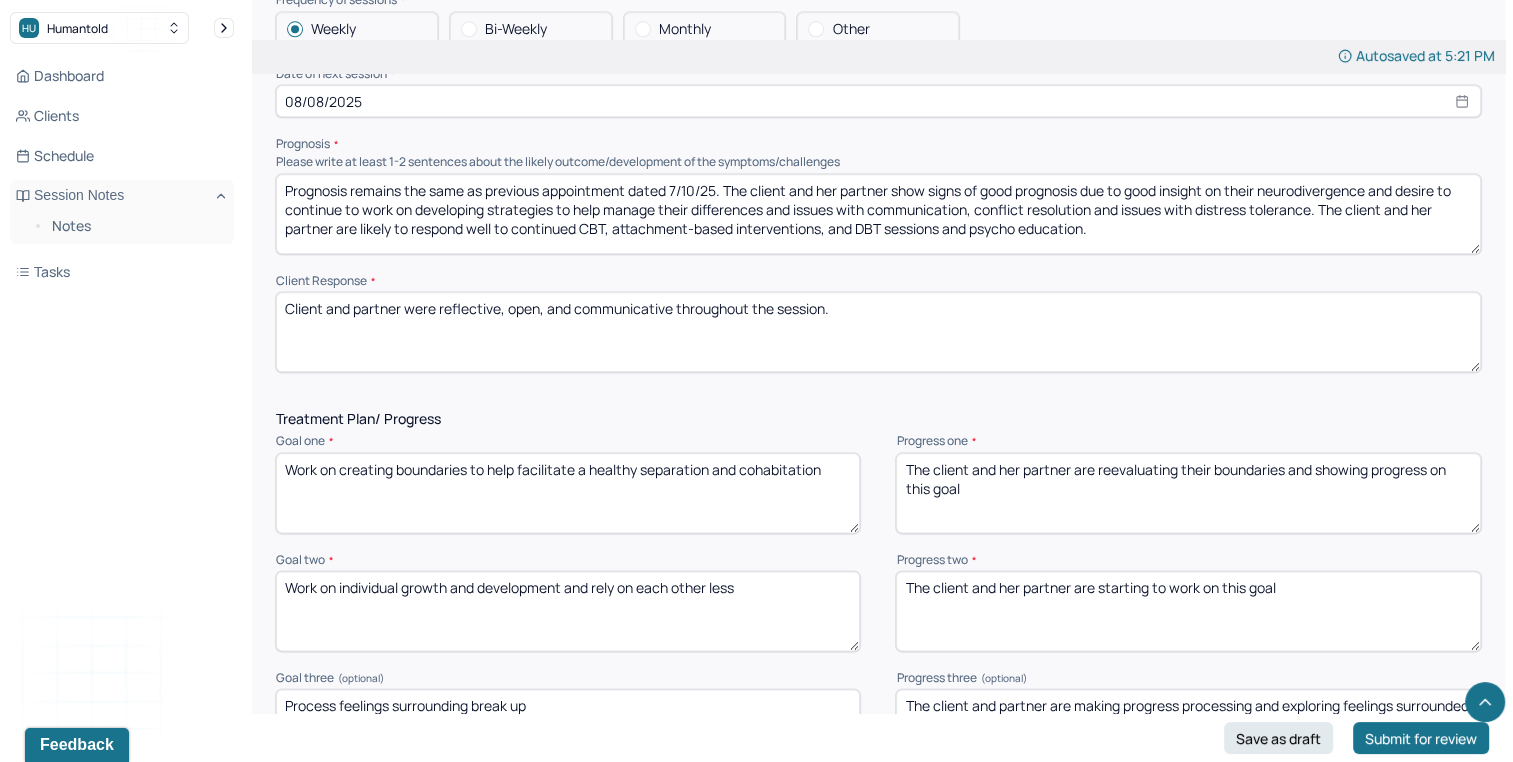 drag, startPoint x: 892, startPoint y: 508, endPoint x: 907, endPoint y: 504, distance: 15.524175 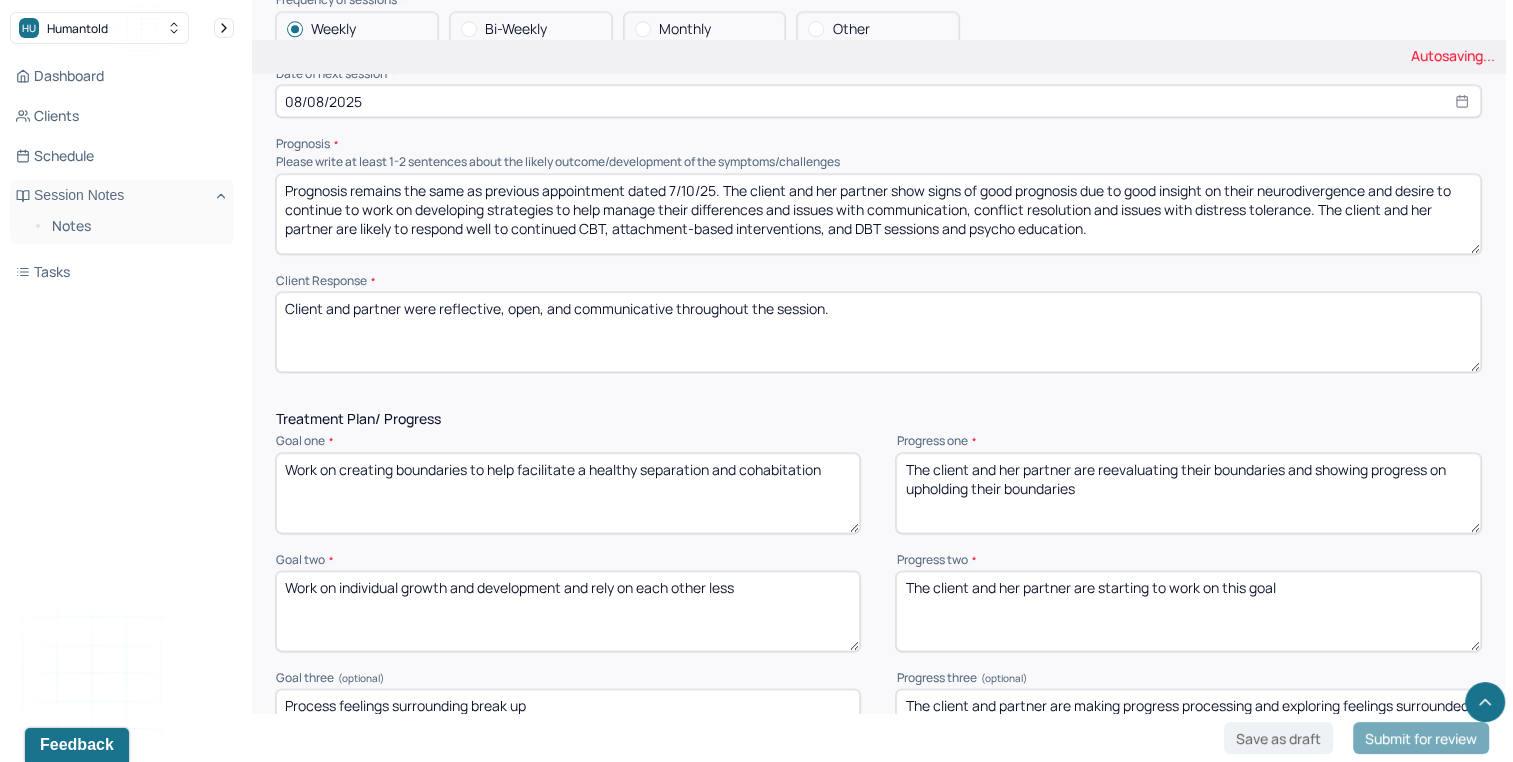 type on "The client and her partner are reevaluating their boundaries and showing progress on upholding their boundaries" 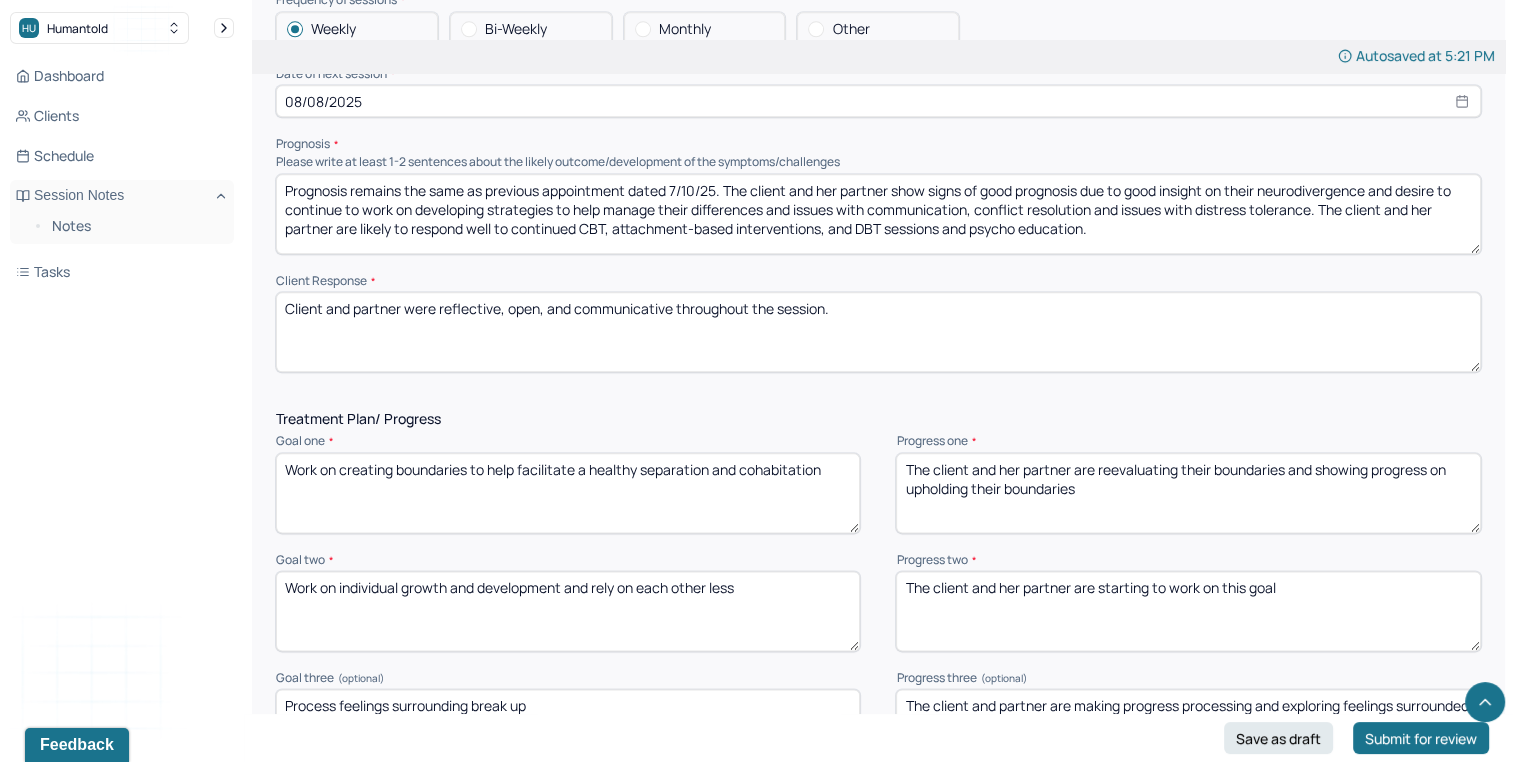 drag, startPoint x: 1075, startPoint y: 598, endPoint x: 1527, endPoint y: 509, distance: 460.67883 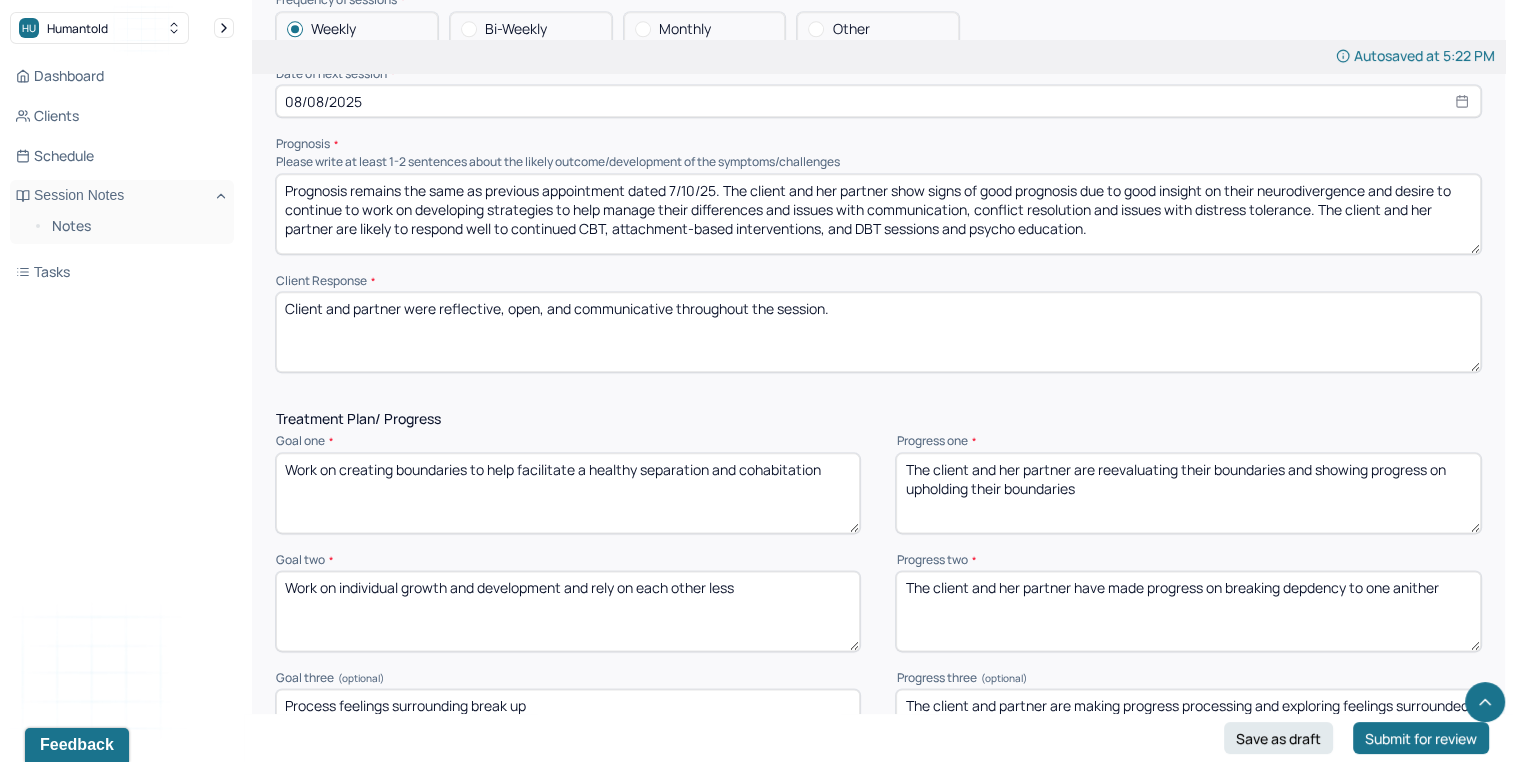 drag, startPoint x: 1304, startPoint y: 601, endPoint x: 1166, endPoint y: 602, distance: 138.00362 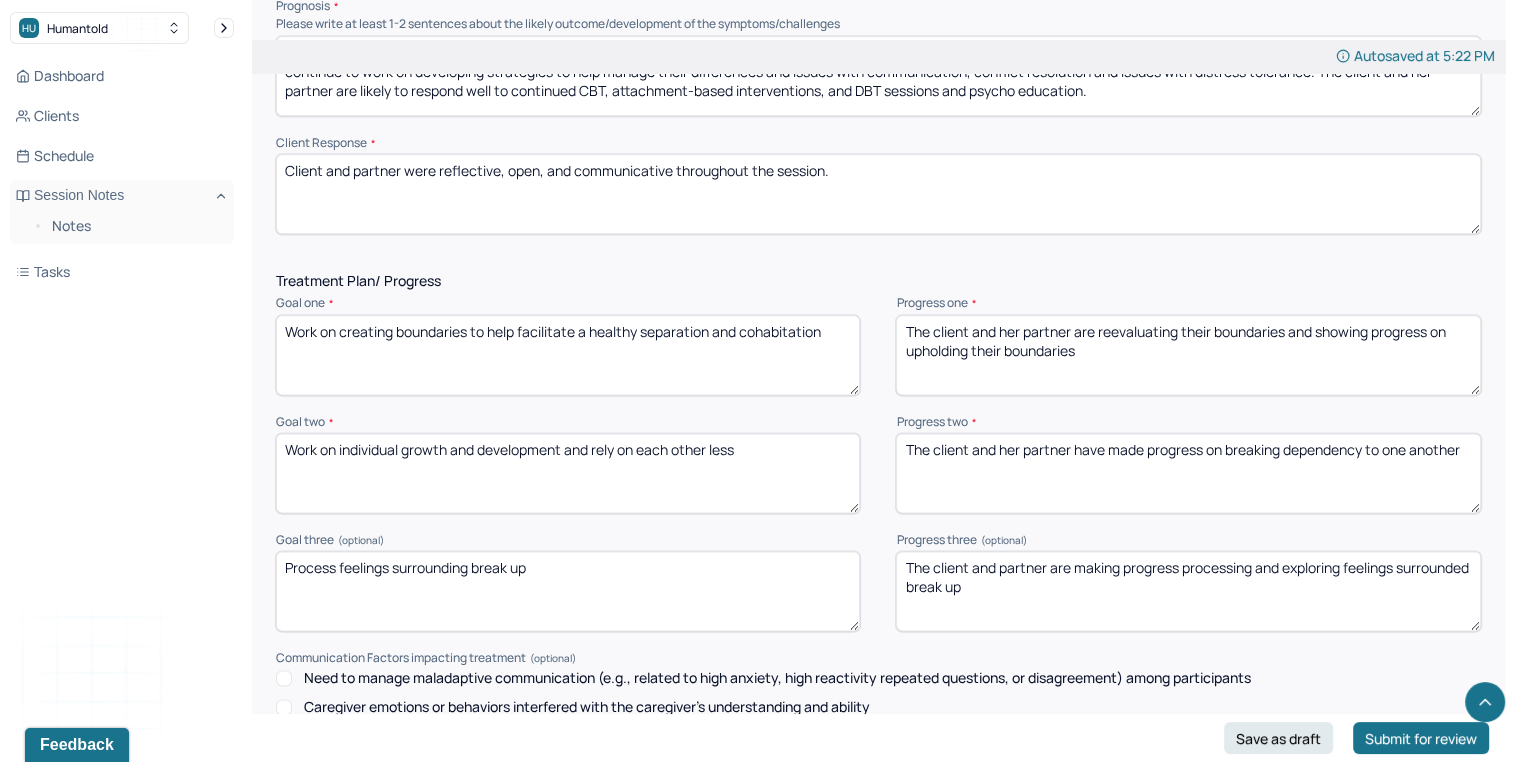 scroll, scrollTop: 2470, scrollLeft: 0, axis: vertical 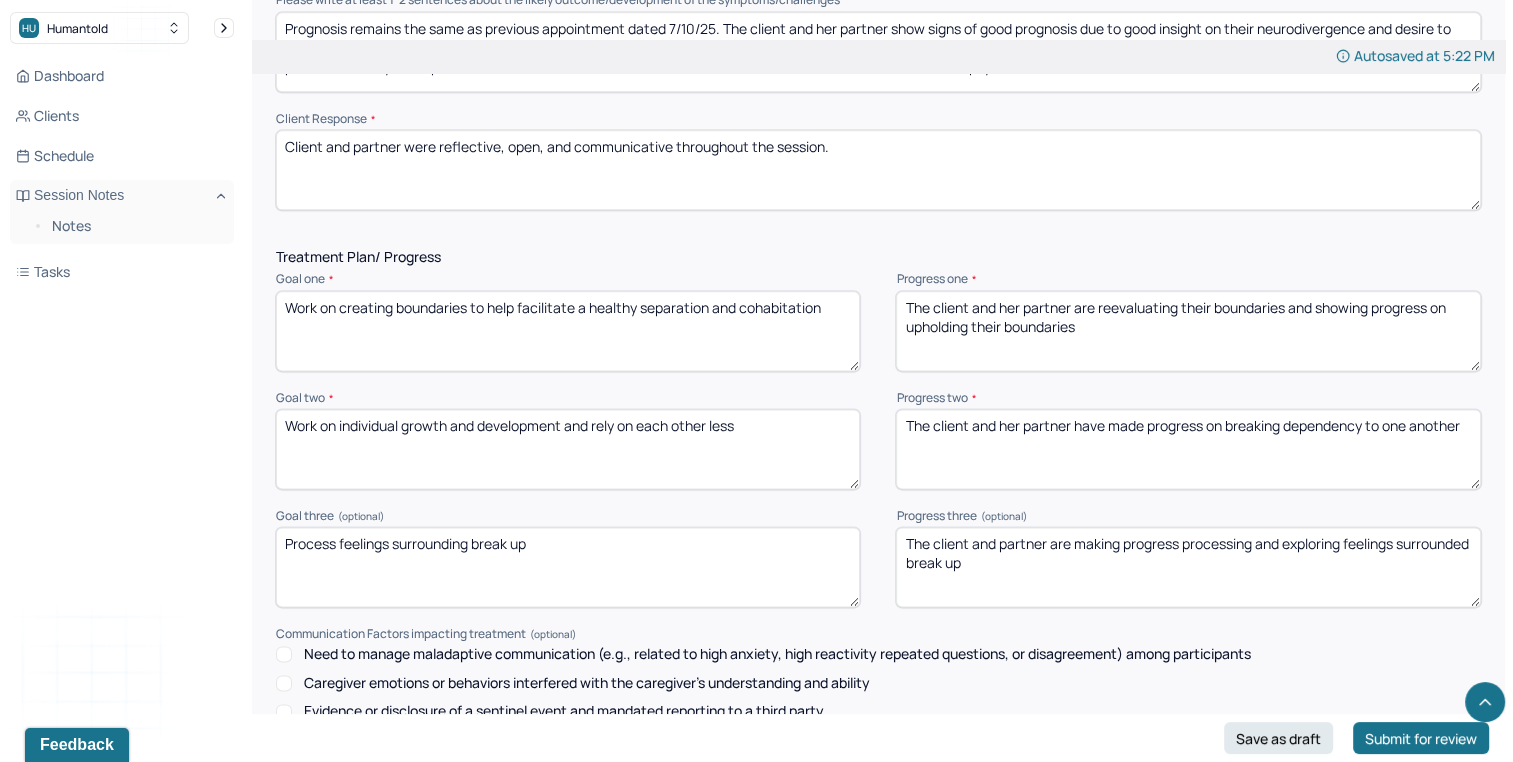 type on "The client and her partner have made progress on breaking dependency to one another" 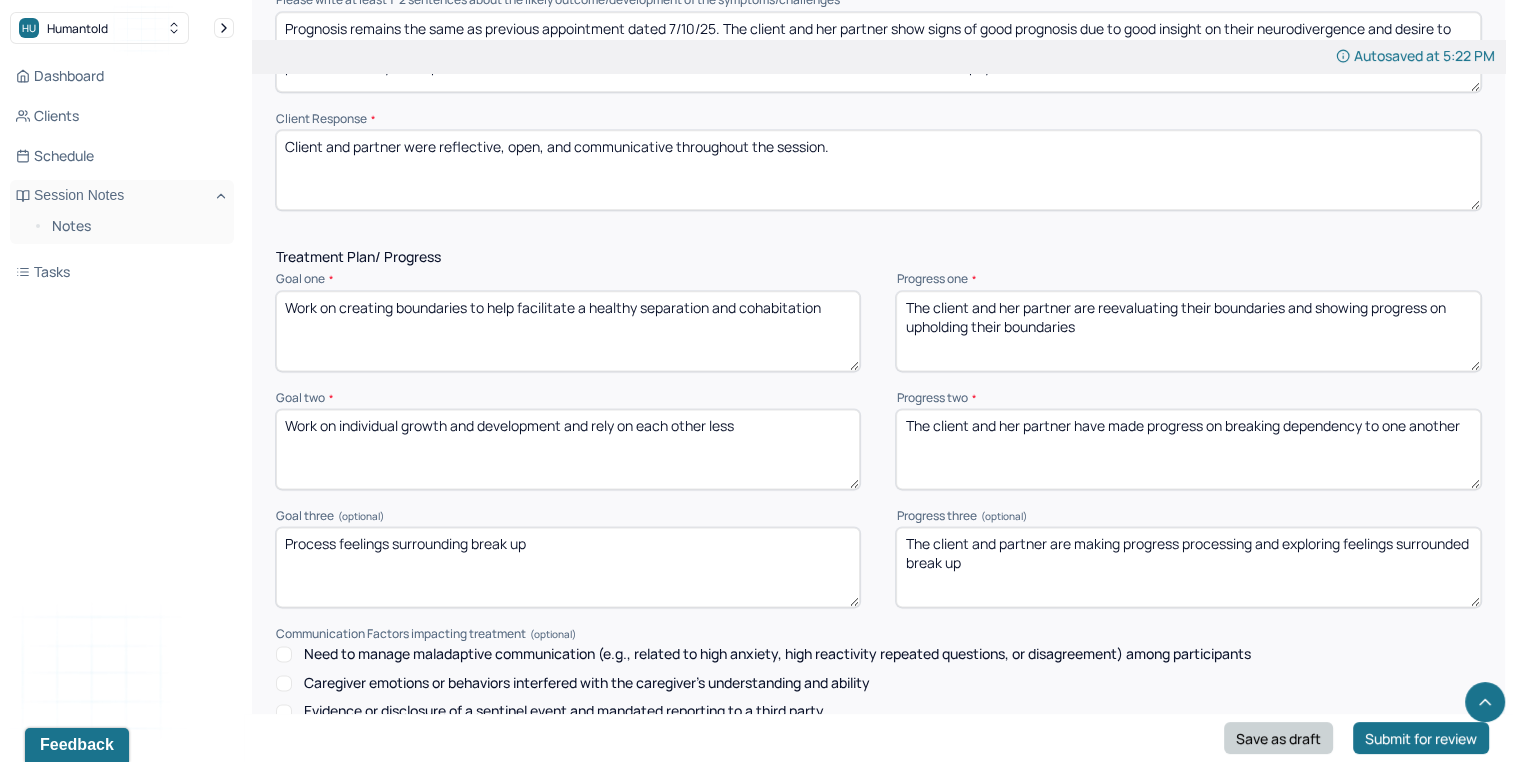 click on "Save as draft" at bounding box center [1278, 738] 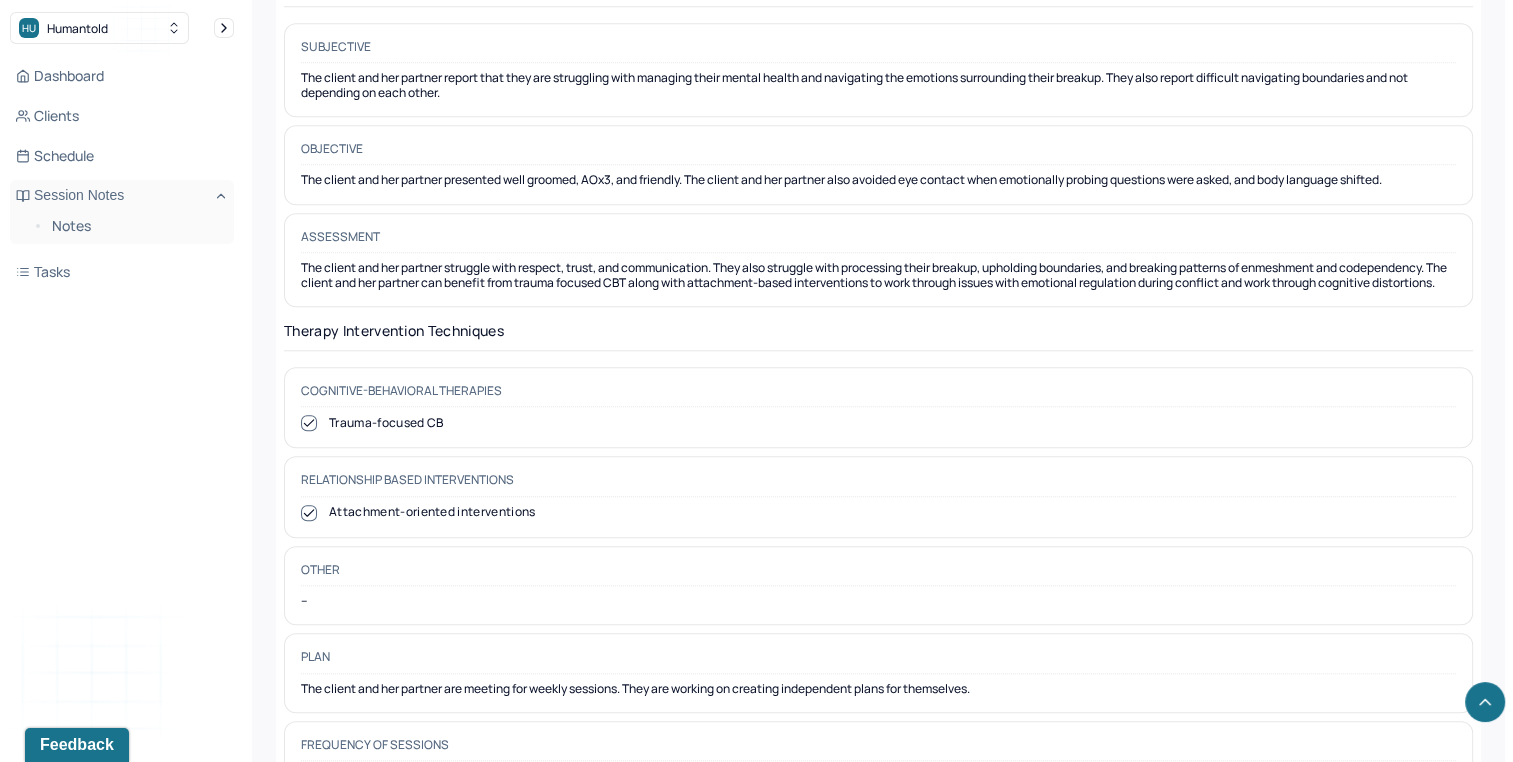 scroll, scrollTop: 1137, scrollLeft: 0, axis: vertical 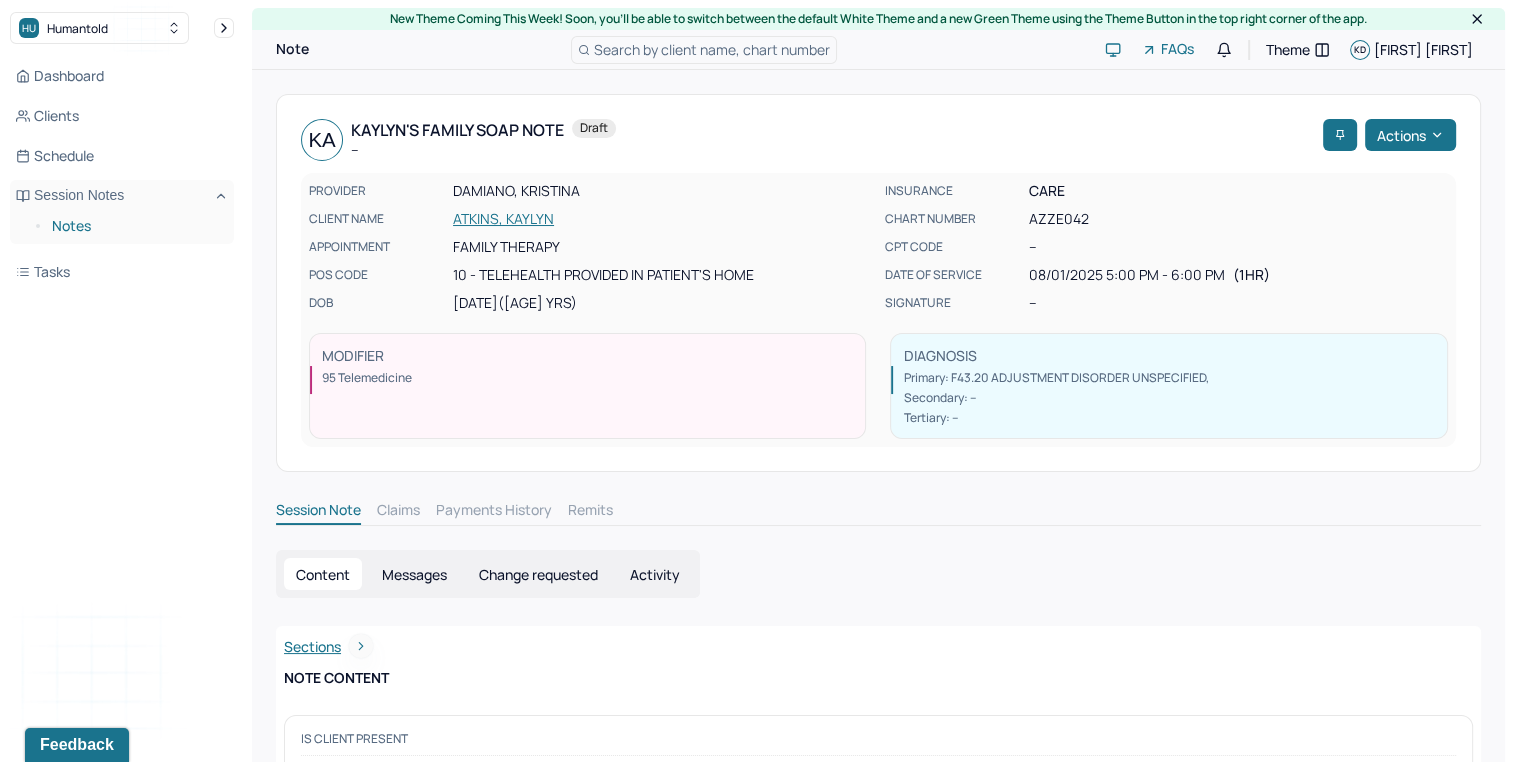 click on "Notes" at bounding box center [135, 226] 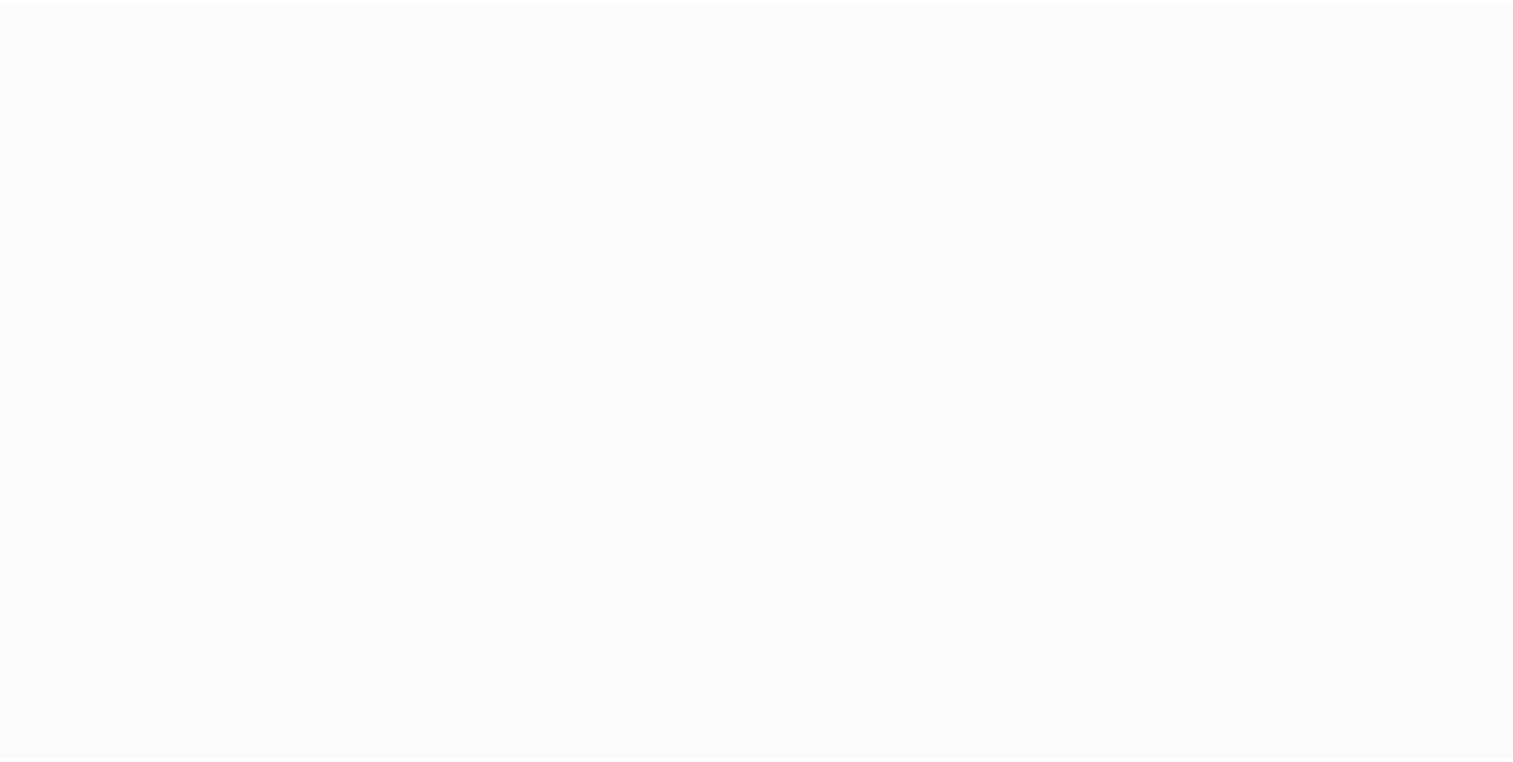 scroll, scrollTop: 0, scrollLeft: 0, axis: both 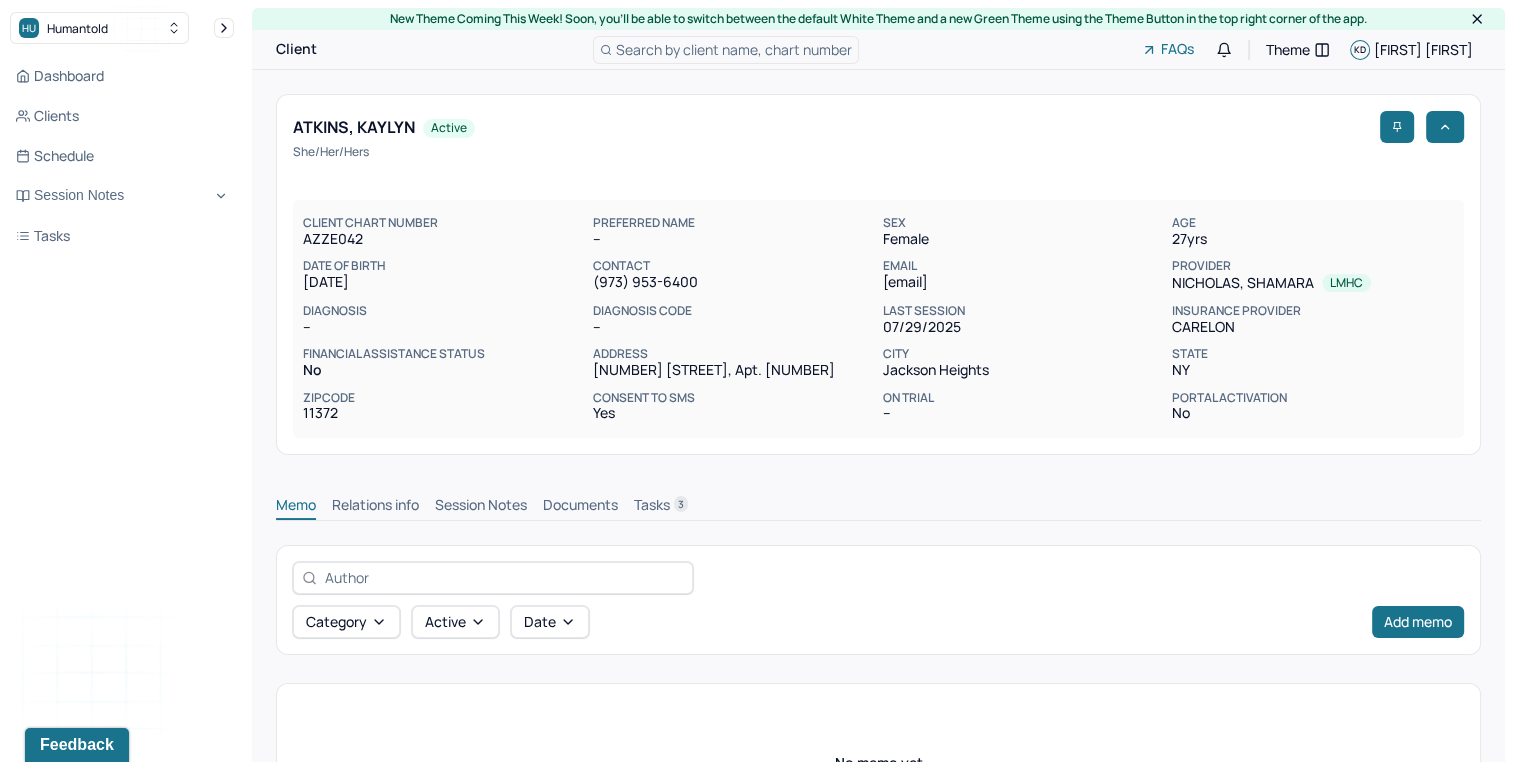 click on "Memo Relations info Session Notes Documents Tasks 3" at bounding box center (878, 500) 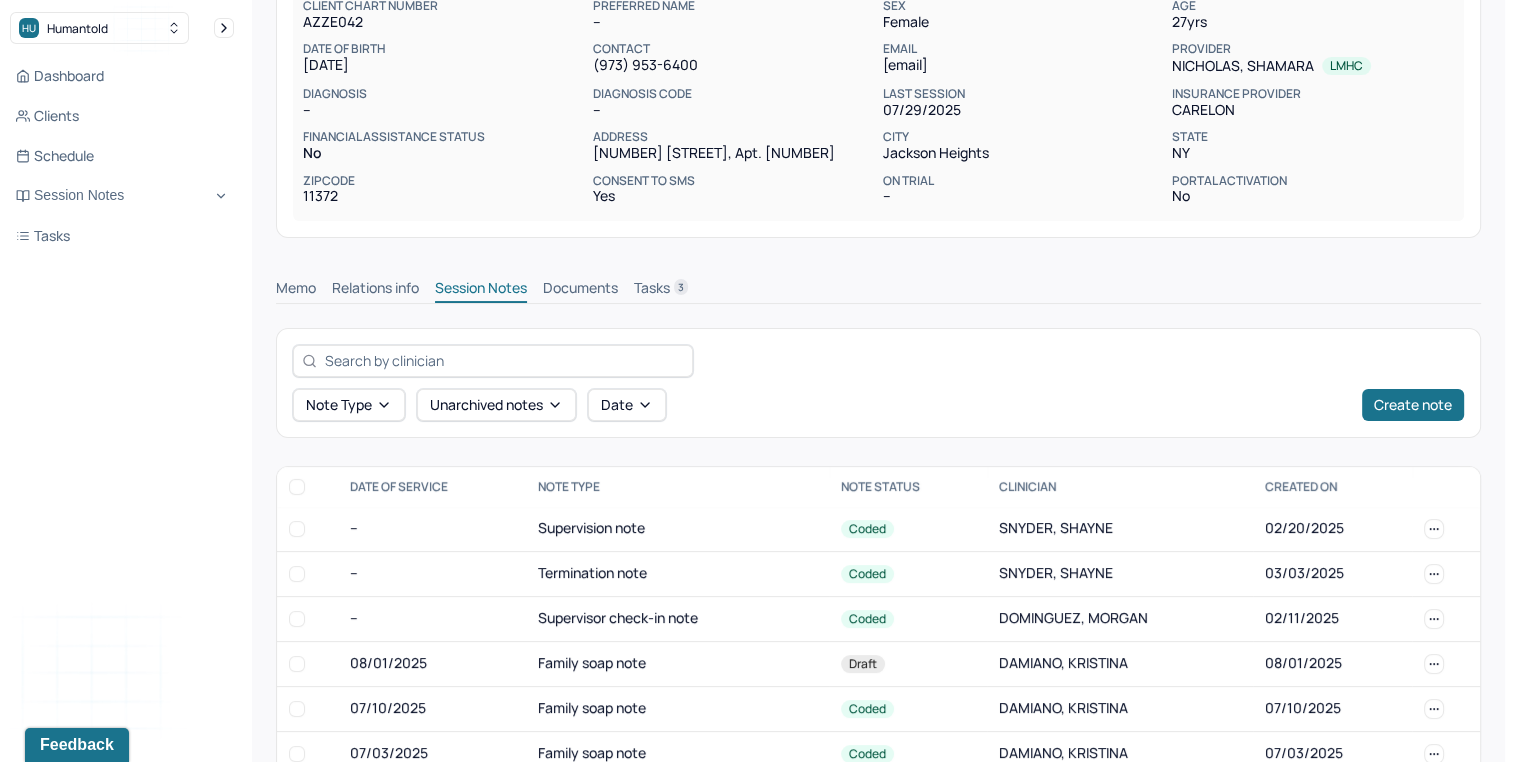 scroll, scrollTop: 222, scrollLeft: 0, axis: vertical 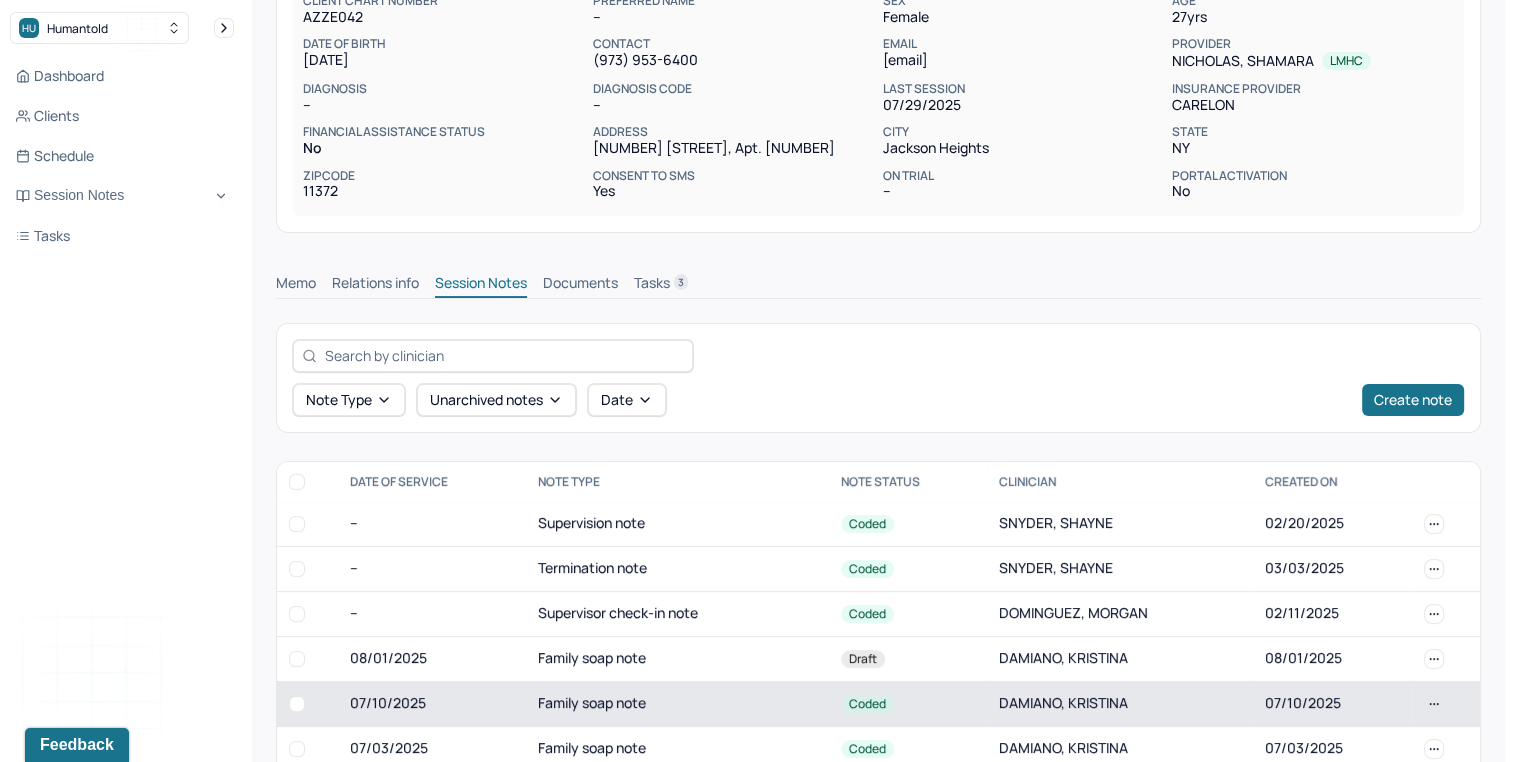 click on "Family soap note" at bounding box center (678, 703) 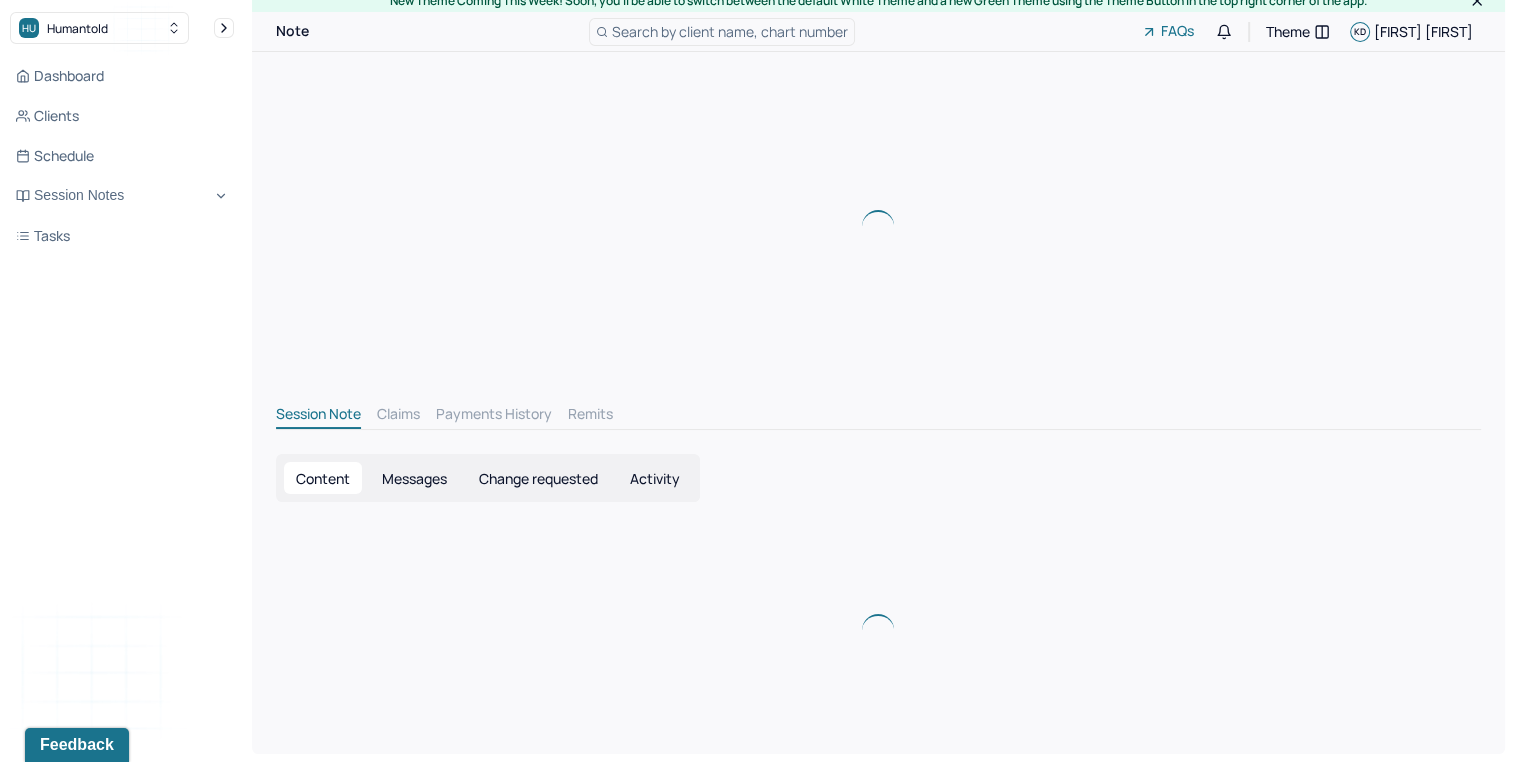 scroll, scrollTop: 0, scrollLeft: 0, axis: both 